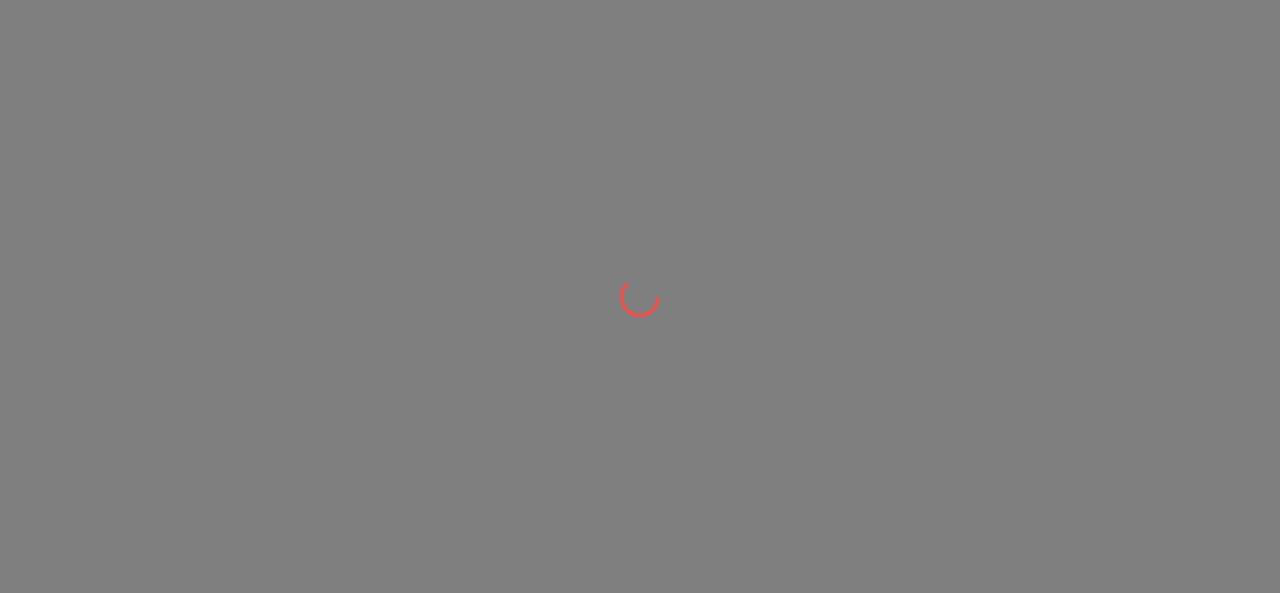 scroll, scrollTop: 0, scrollLeft: 0, axis: both 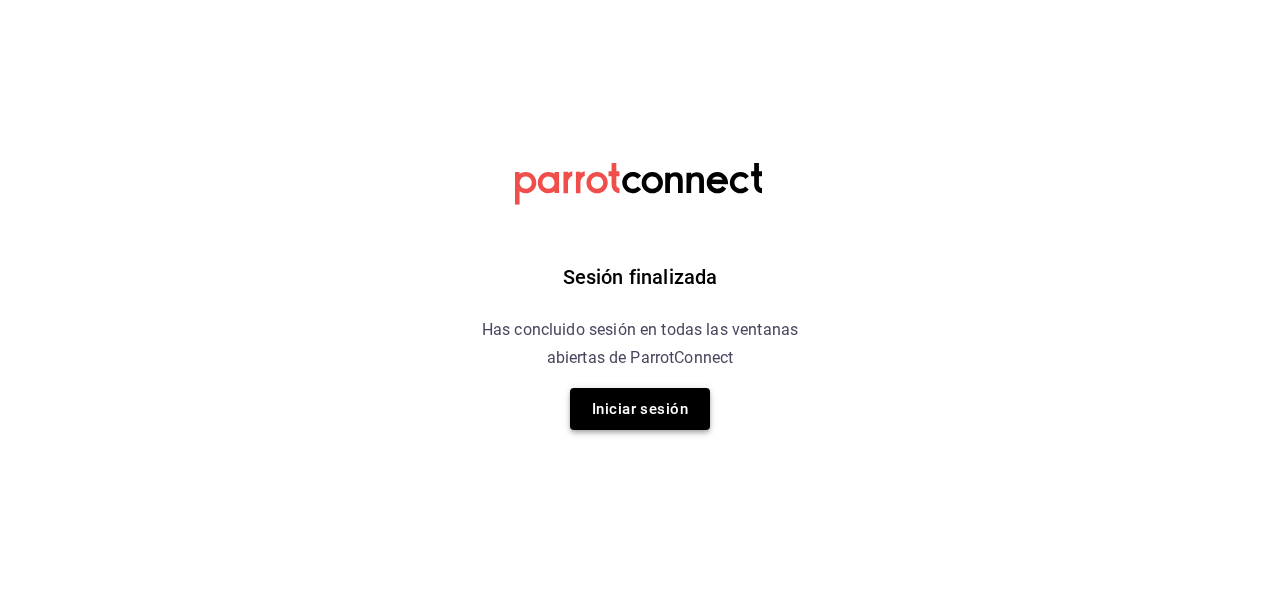 click on "Iniciar sesión" at bounding box center [640, 409] 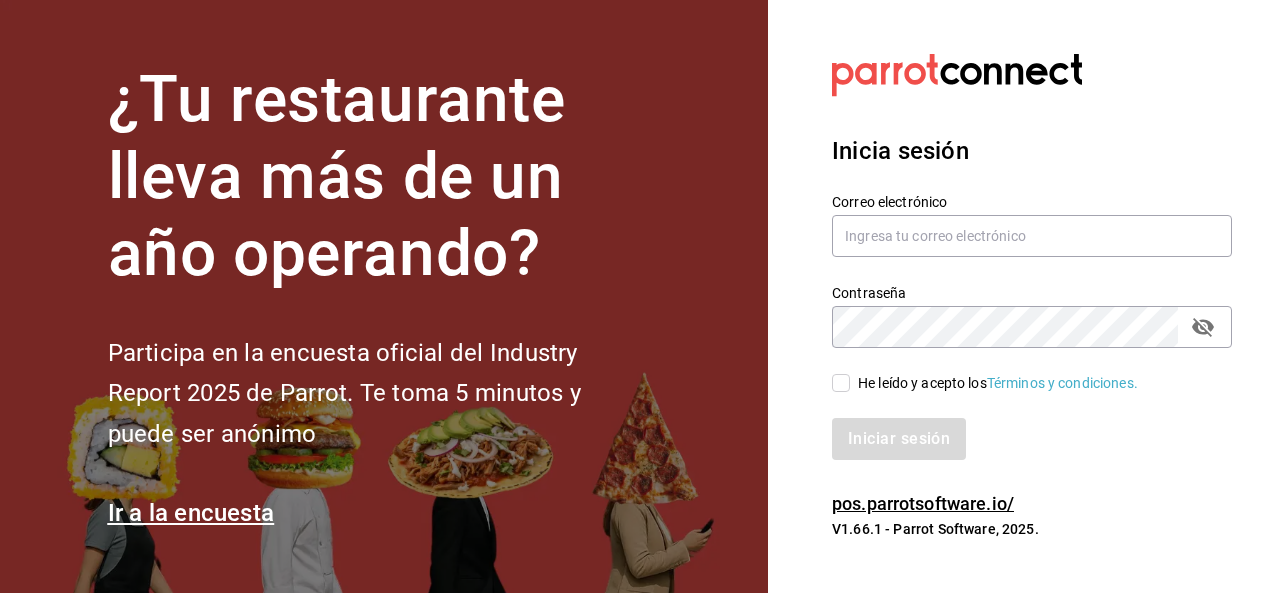 click on "Correo electrónico" at bounding box center [1032, 226] 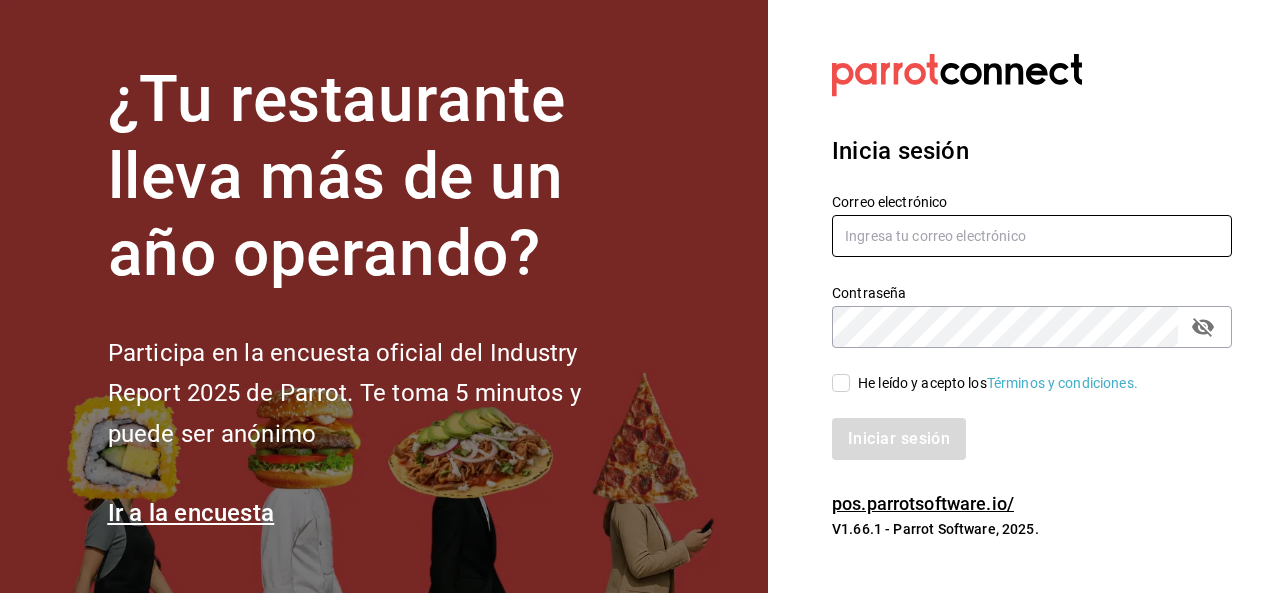 click at bounding box center (1032, 236) 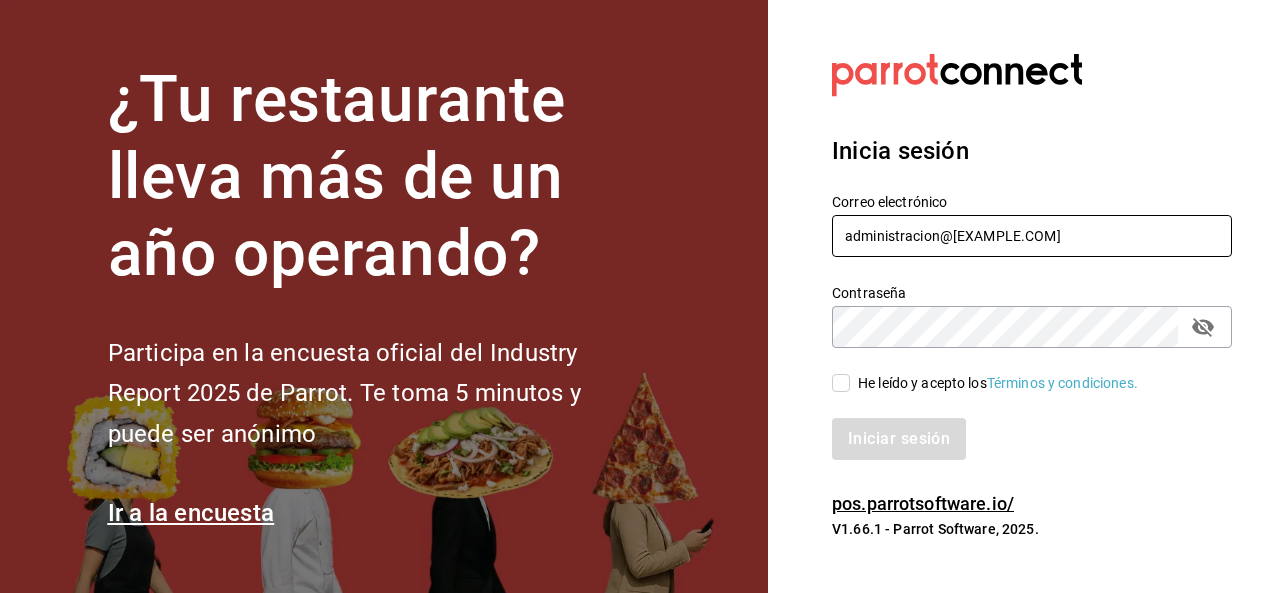 type on "administracion@[EXAMPLE.COM]" 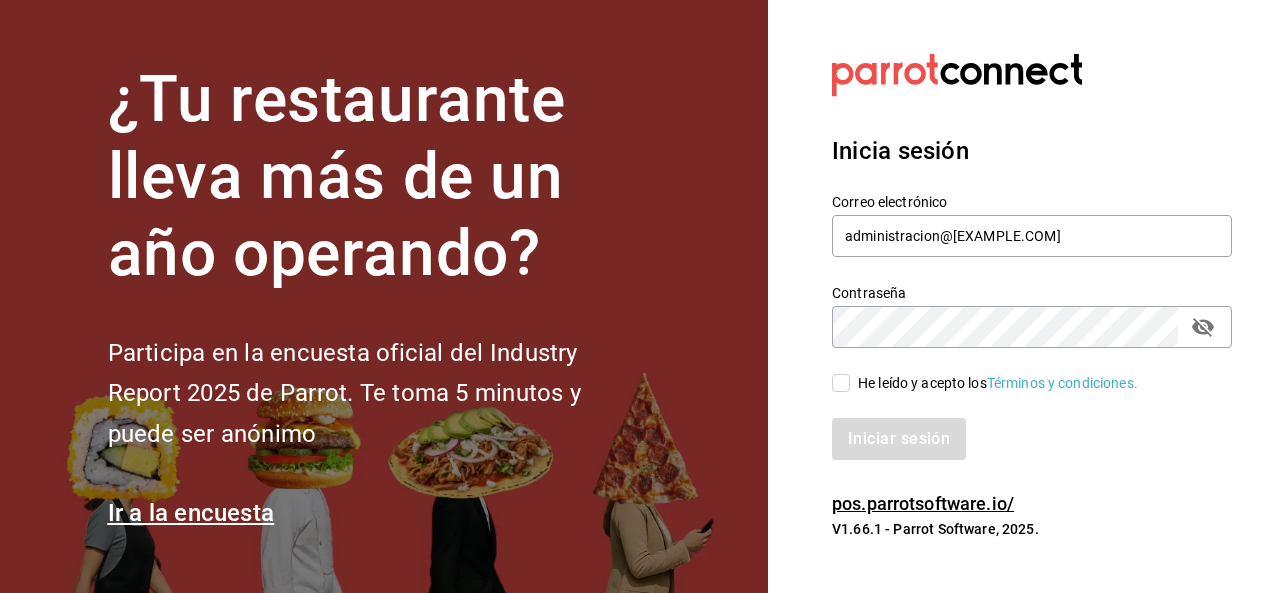 click on "He leído y acepto los  Términos y condiciones." at bounding box center (841, 383) 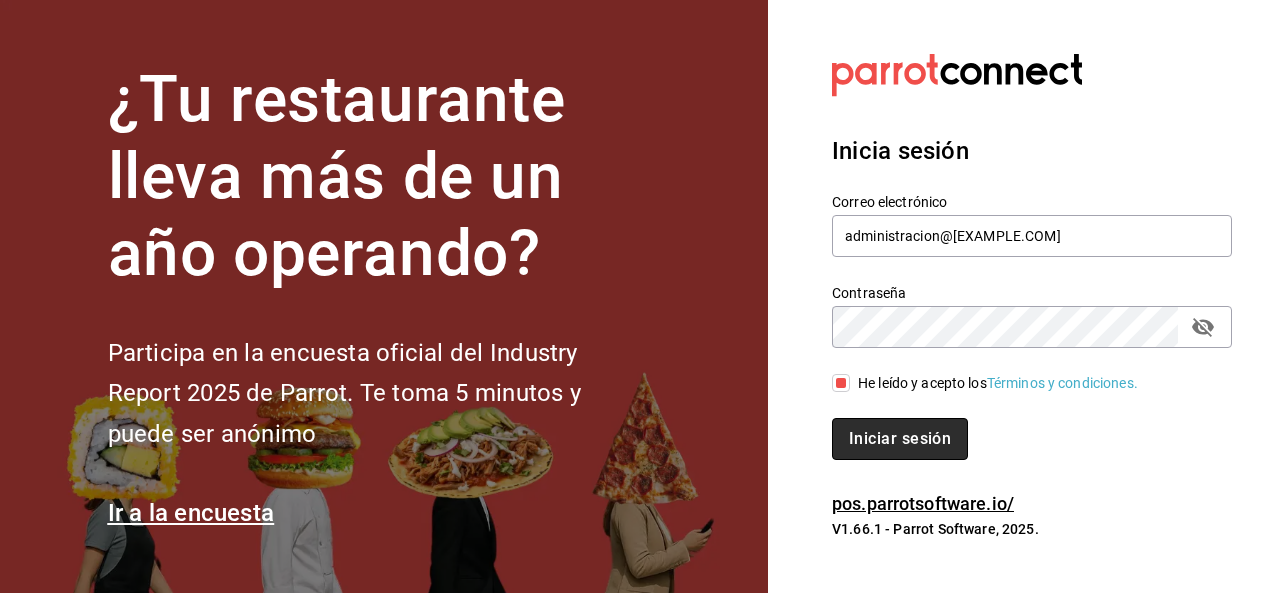 click on "Iniciar sesión" at bounding box center [900, 439] 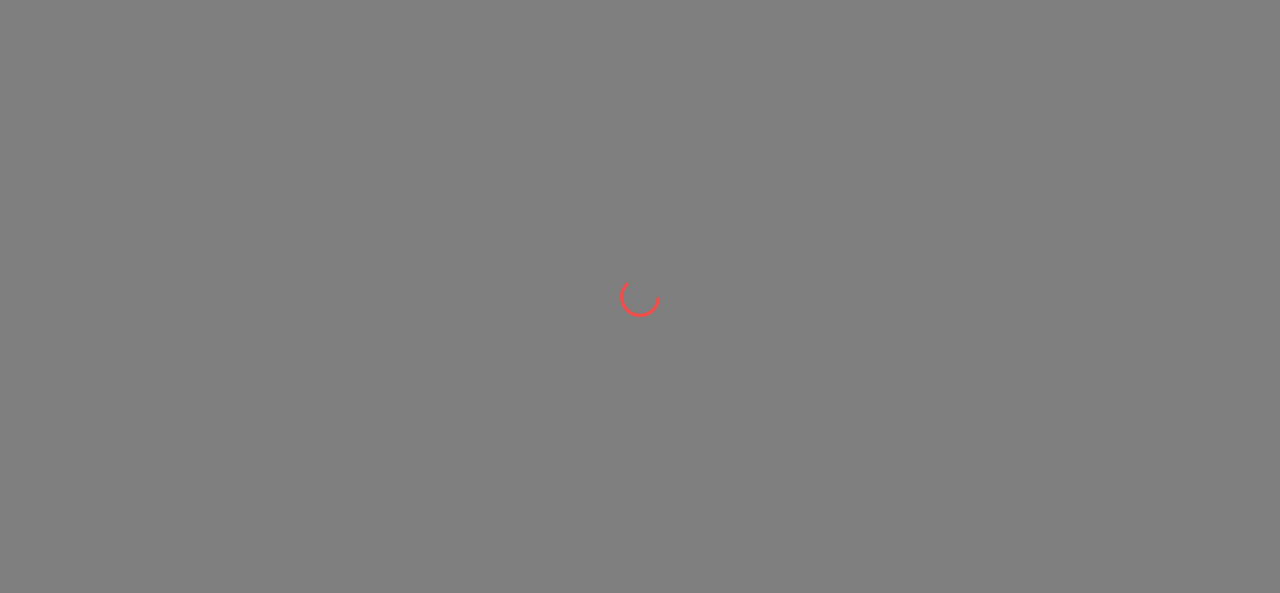scroll, scrollTop: 0, scrollLeft: 0, axis: both 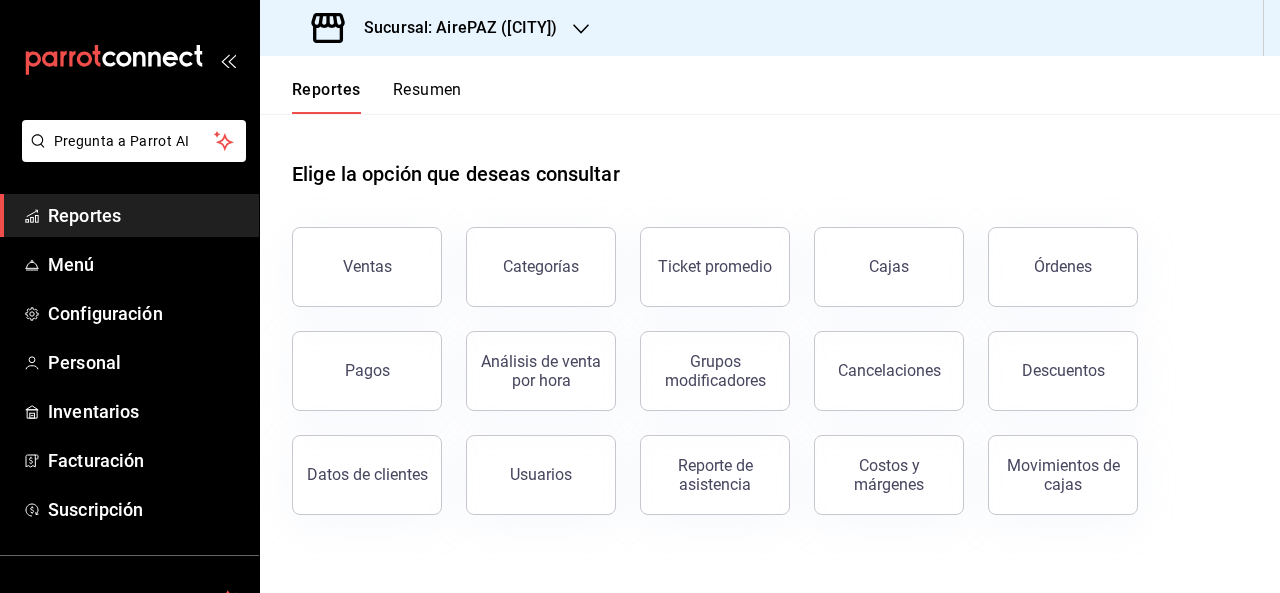 click at bounding box center [581, 28] 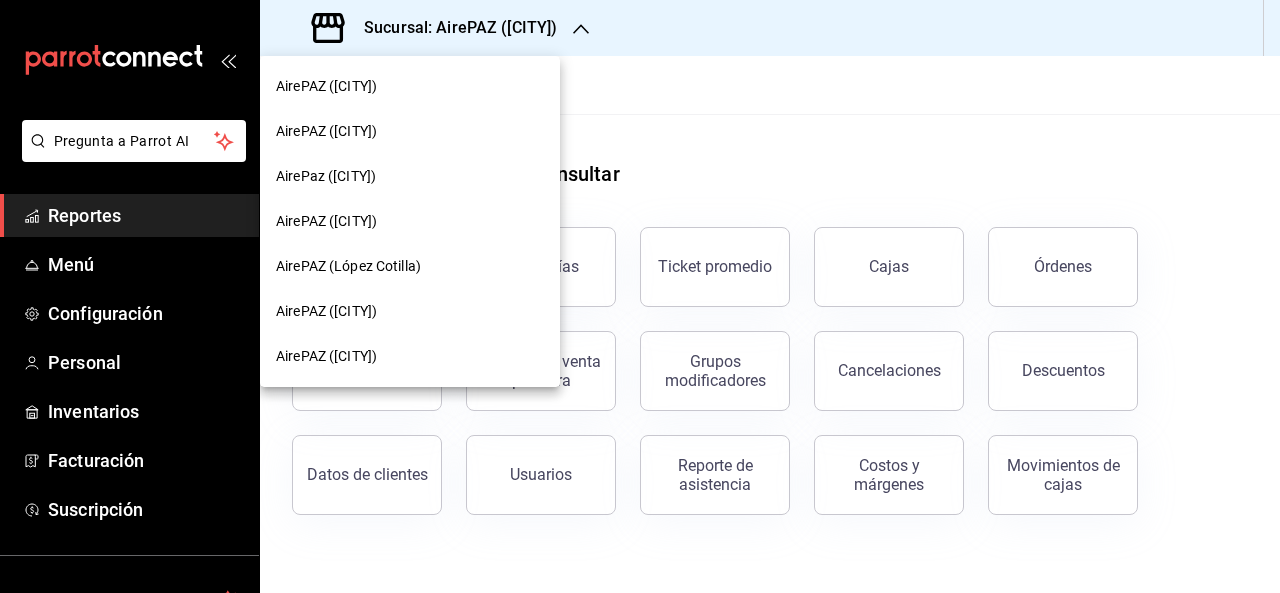 click on "AirePAZ ([CITY])" at bounding box center [326, 356] 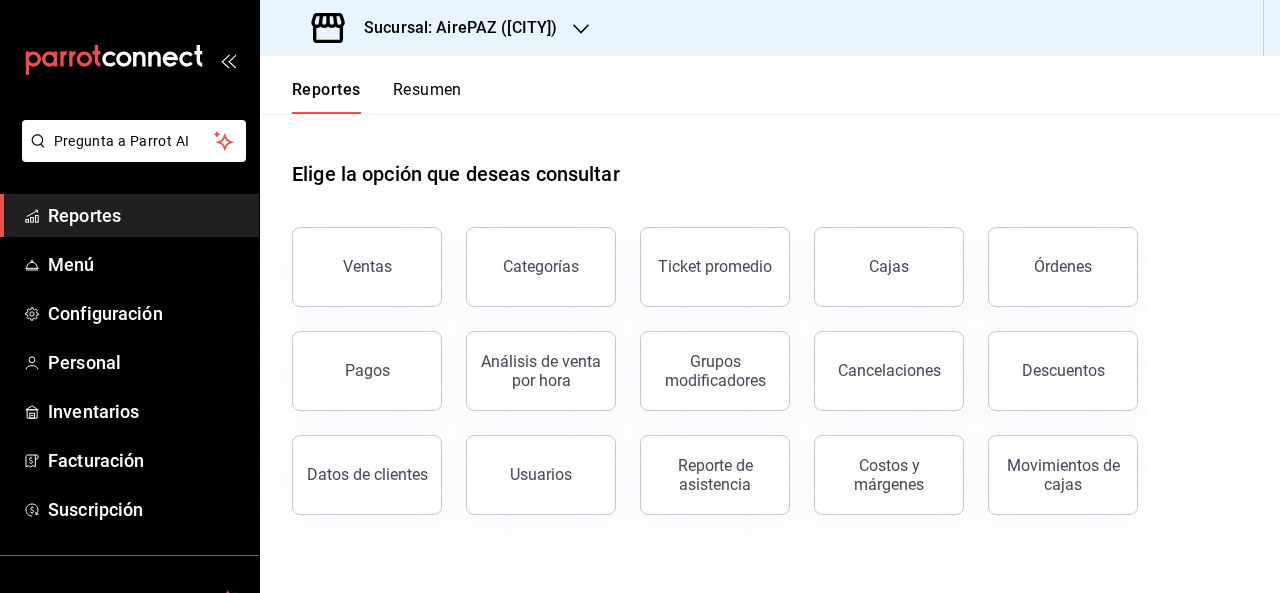 click 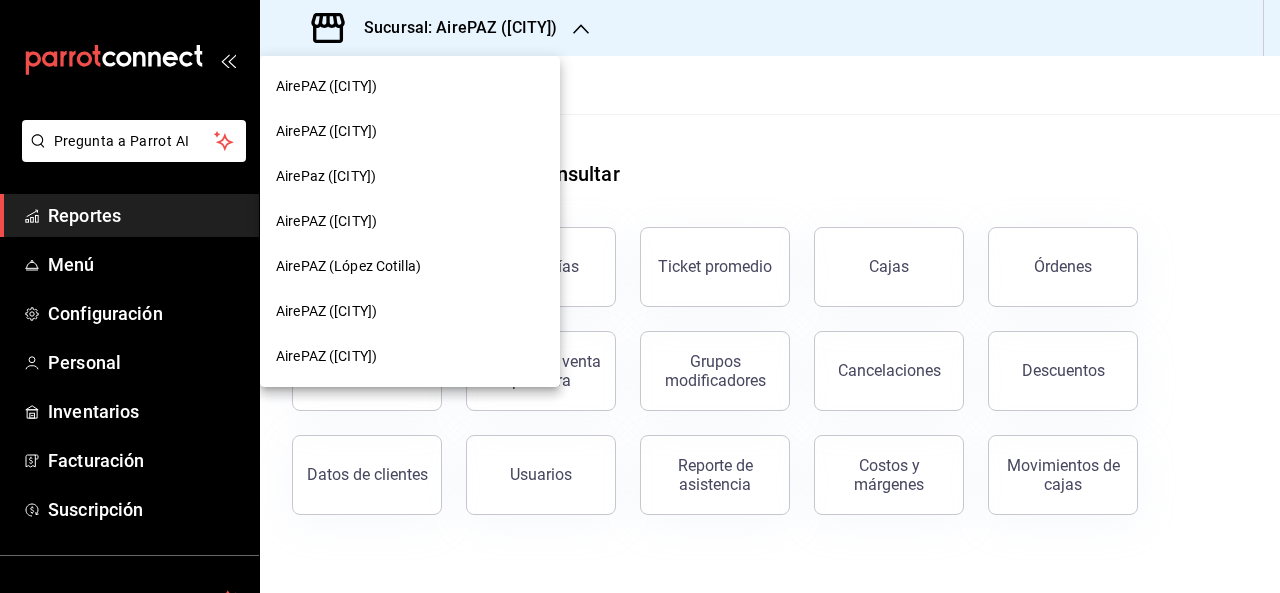 click at bounding box center [640, 296] 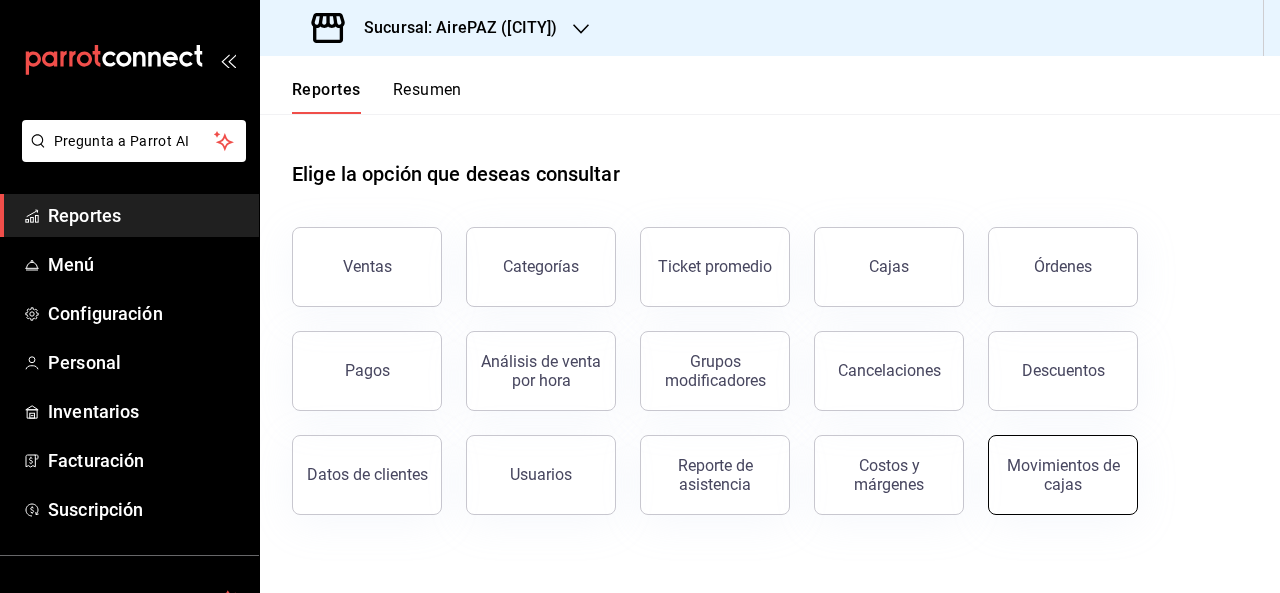click on "Movimientos de cajas" at bounding box center [1063, 475] 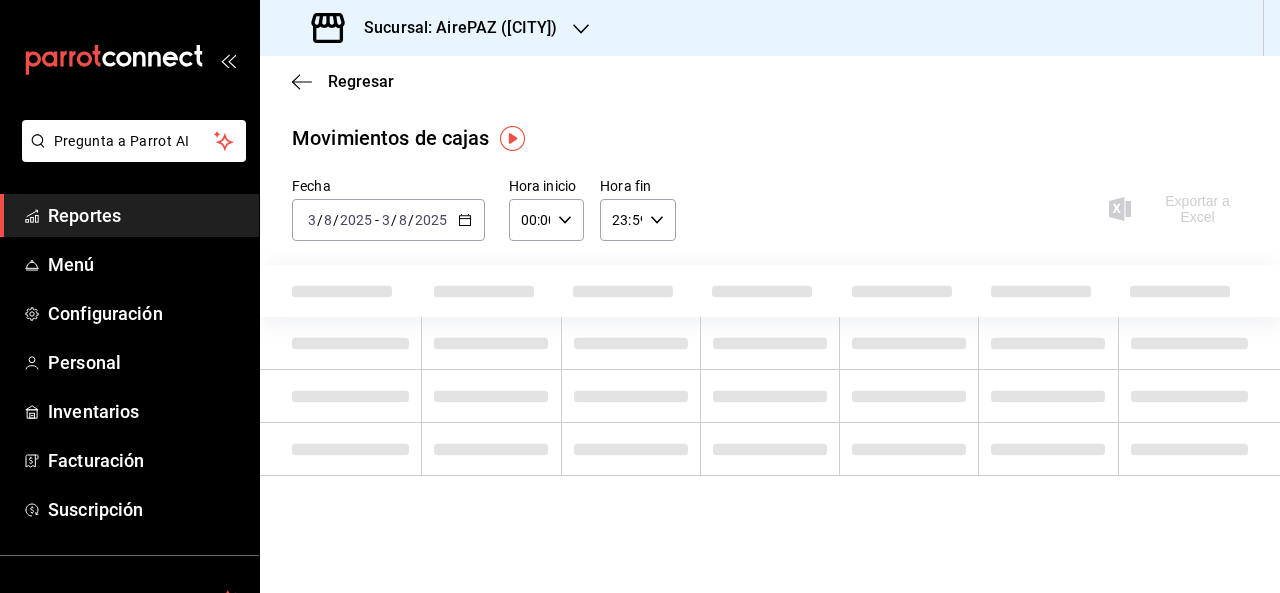 click on "2025-08-03 3 / 8 / 2025 - 2025-08-03 3 / 8 / 2025" at bounding box center [388, 220] 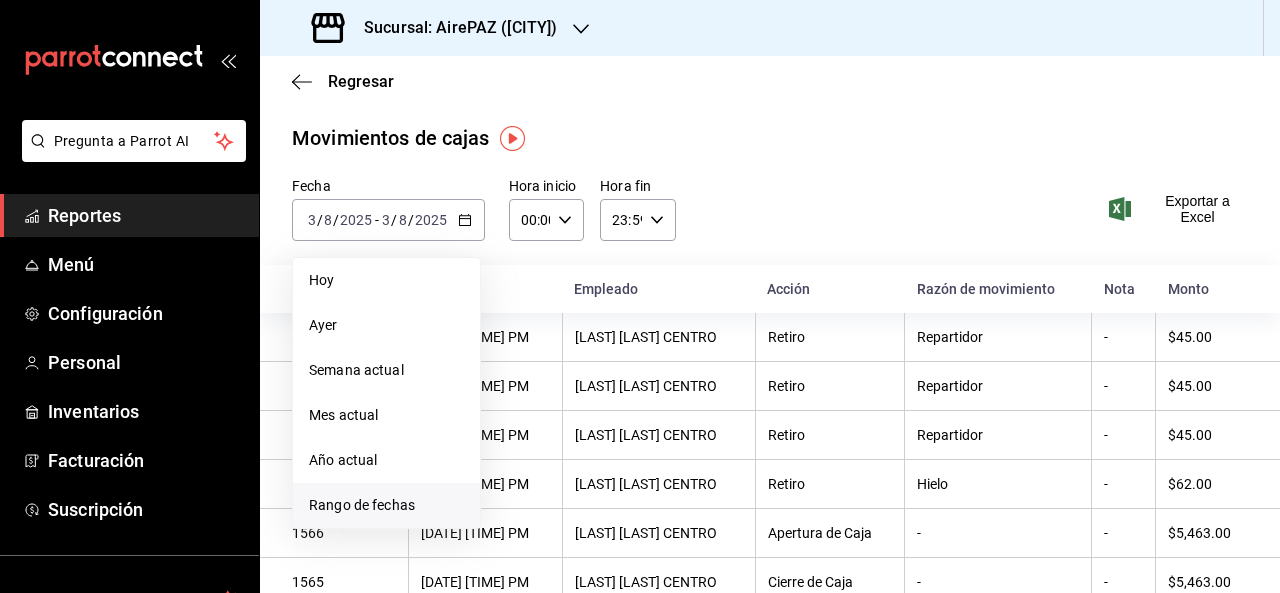 click on "Rango de fechas" at bounding box center (386, 505) 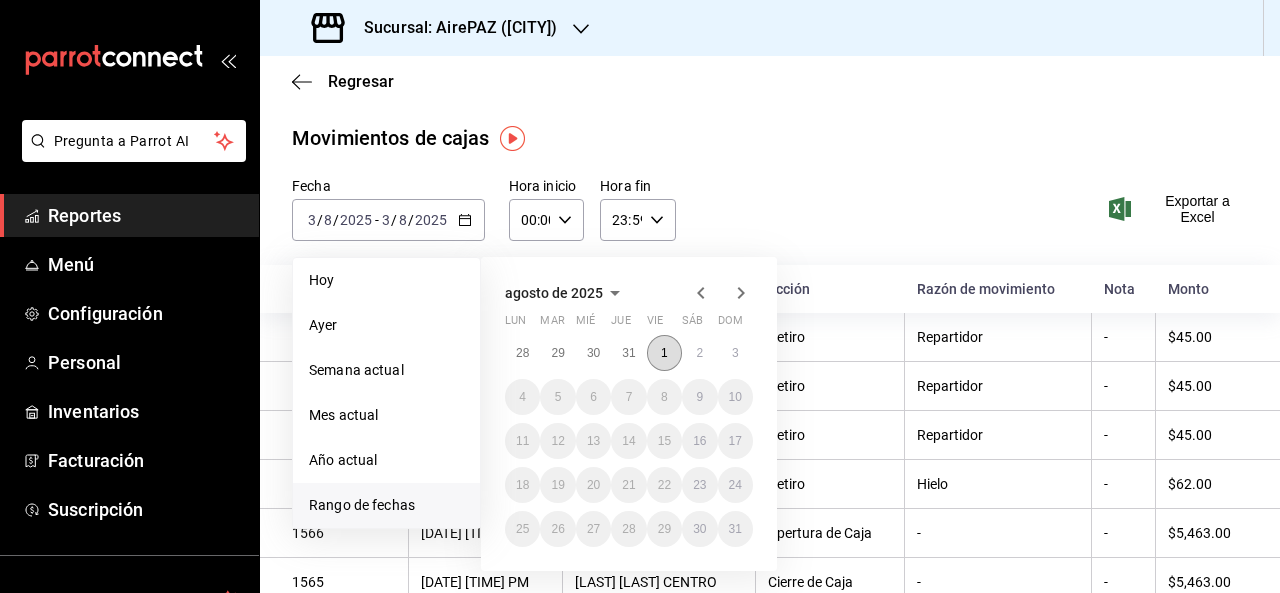 click on "1" at bounding box center (664, 353) 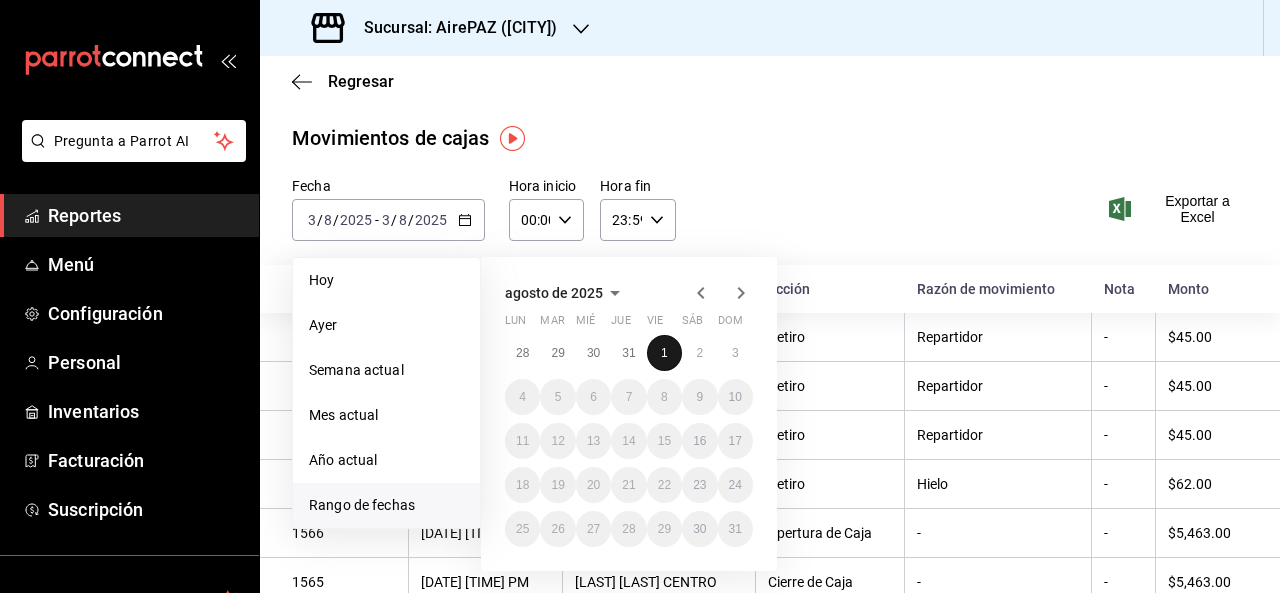 click on "1" at bounding box center (664, 353) 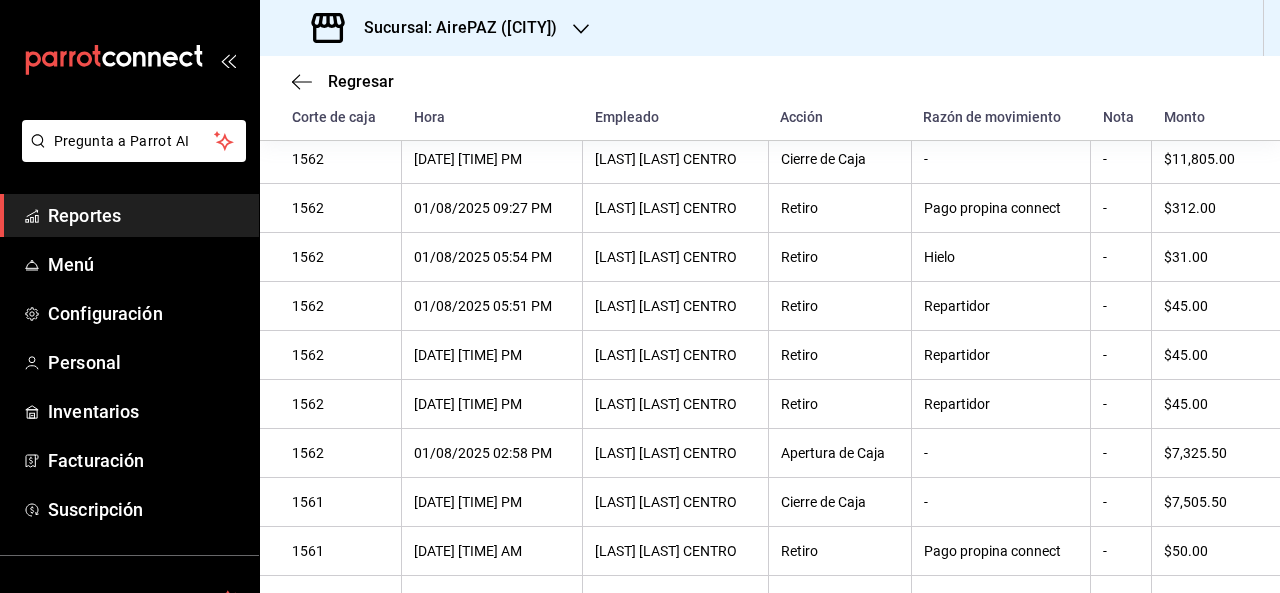 scroll, scrollTop: 216, scrollLeft: 0, axis: vertical 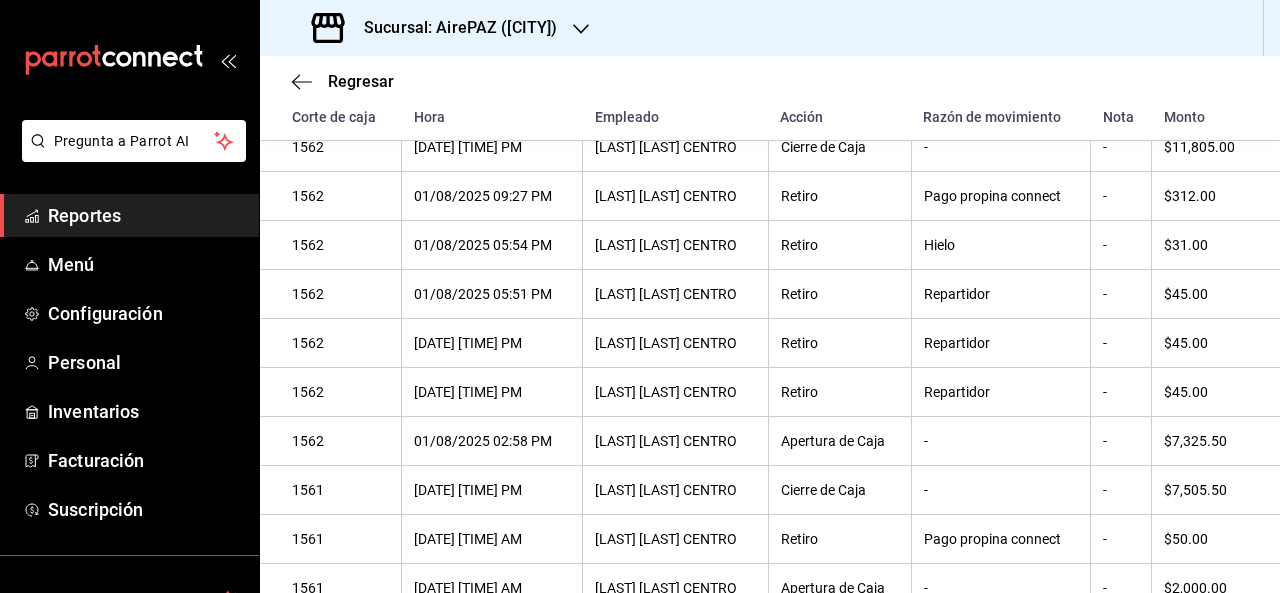 click on "Regresar" at bounding box center [770, 81] 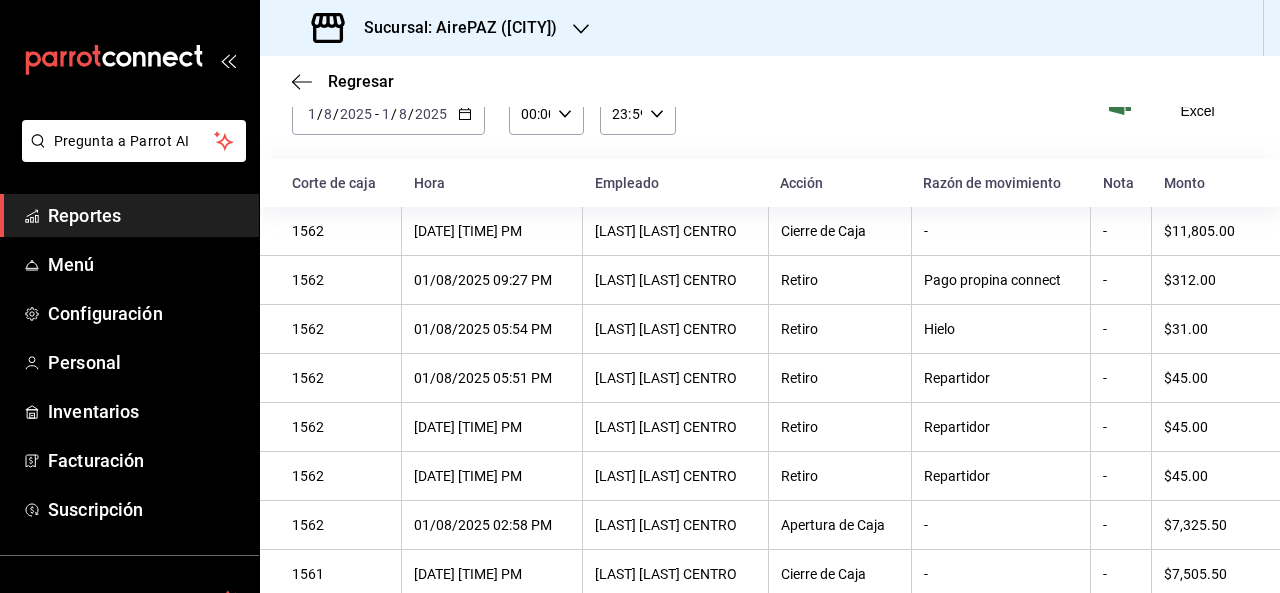 scroll, scrollTop: 106, scrollLeft: 0, axis: vertical 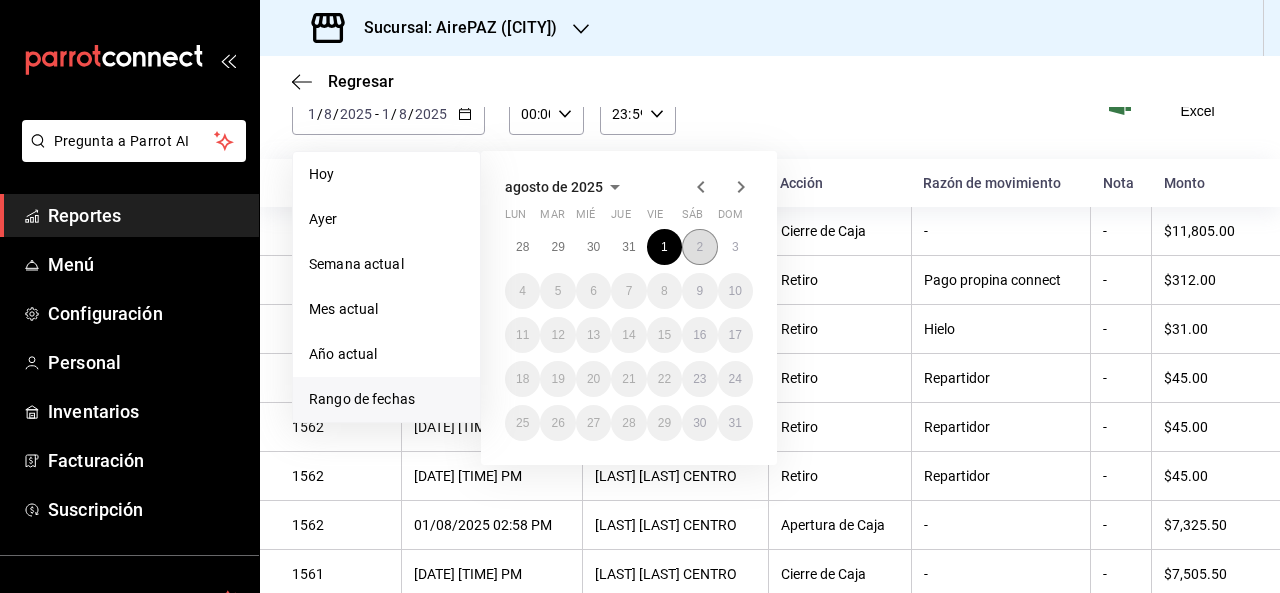click on "2" at bounding box center [699, 247] 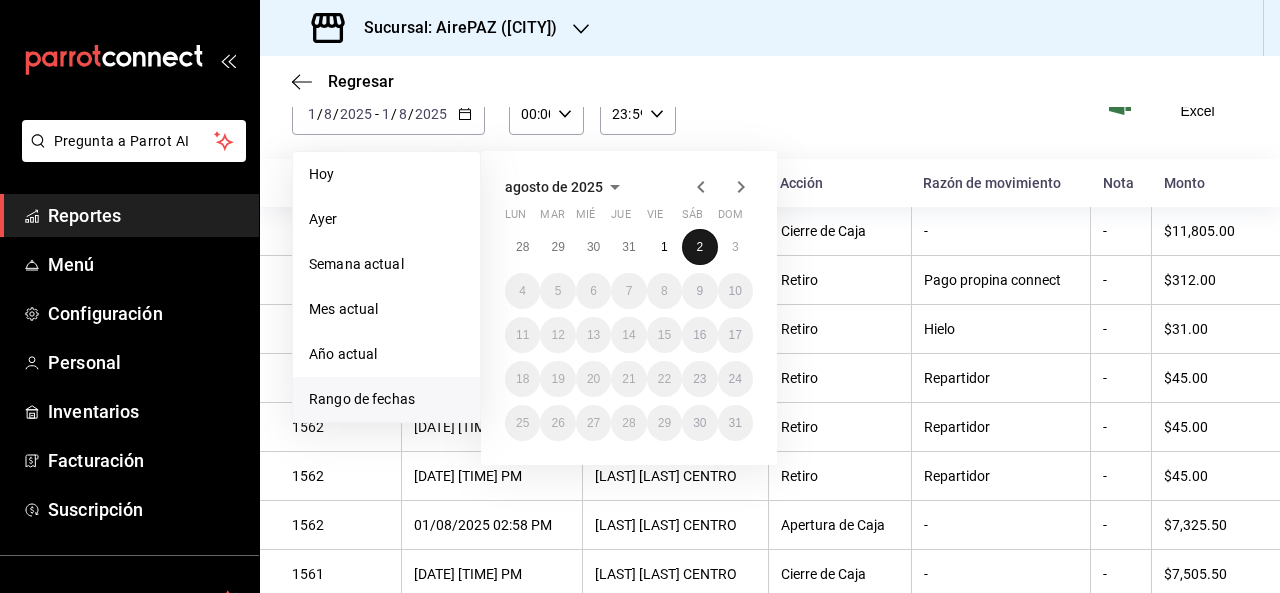 click on "2" at bounding box center (699, 247) 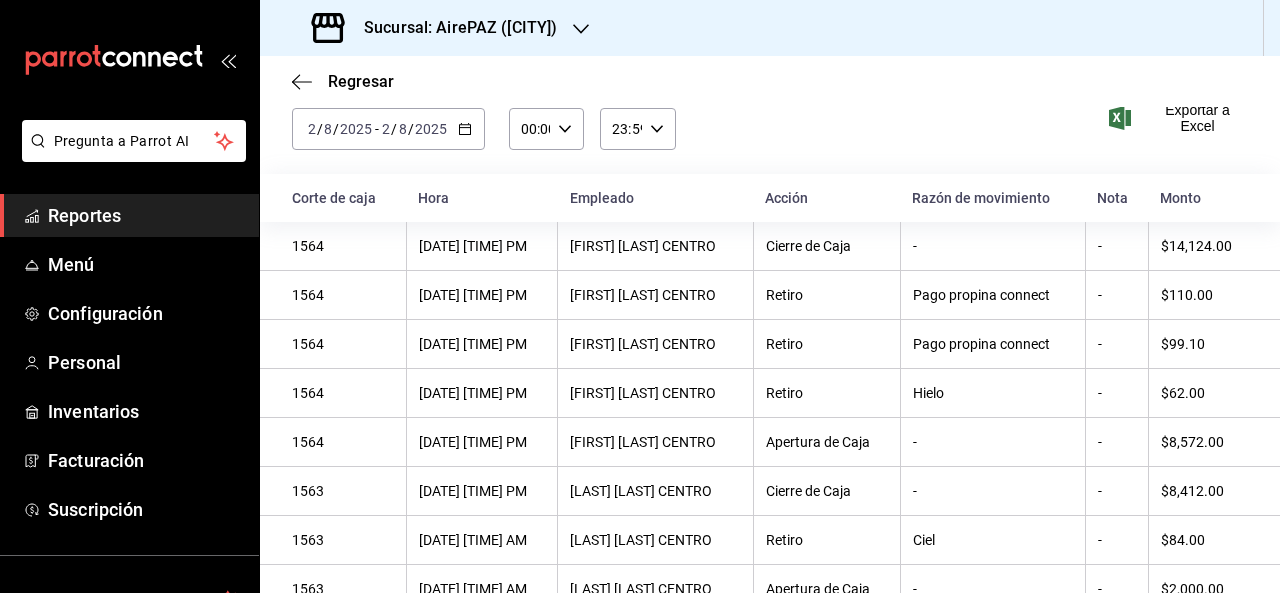 scroll, scrollTop: 129, scrollLeft: 0, axis: vertical 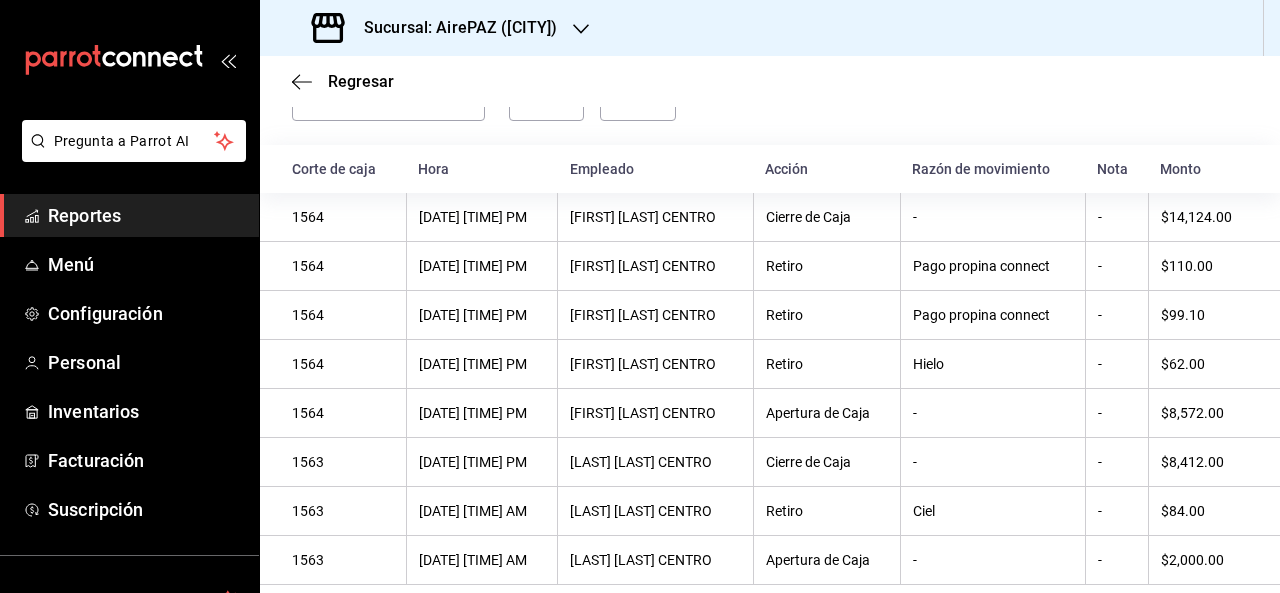 click on "Fecha [DATE] [DATE] - [DATE] [DATE] Hora inicio 00:00 Hora inicio Hora fin 23:59 Hora fin Exportar a Excel" at bounding box center (770, 101) 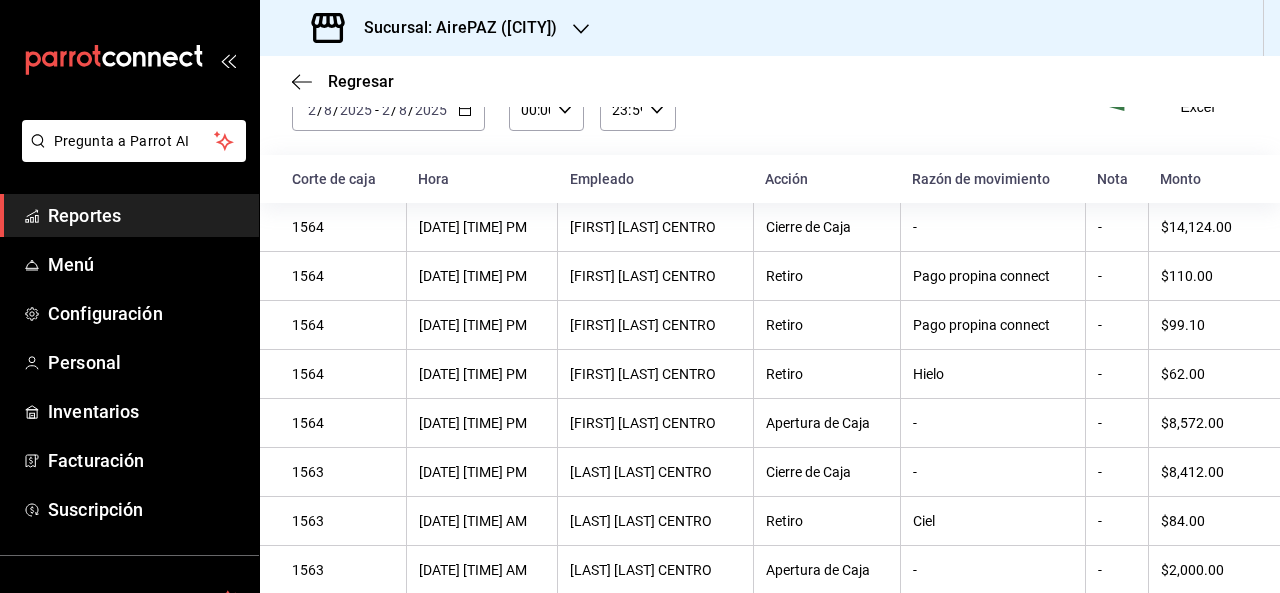 scroll, scrollTop: 129, scrollLeft: 0, axis: vertical 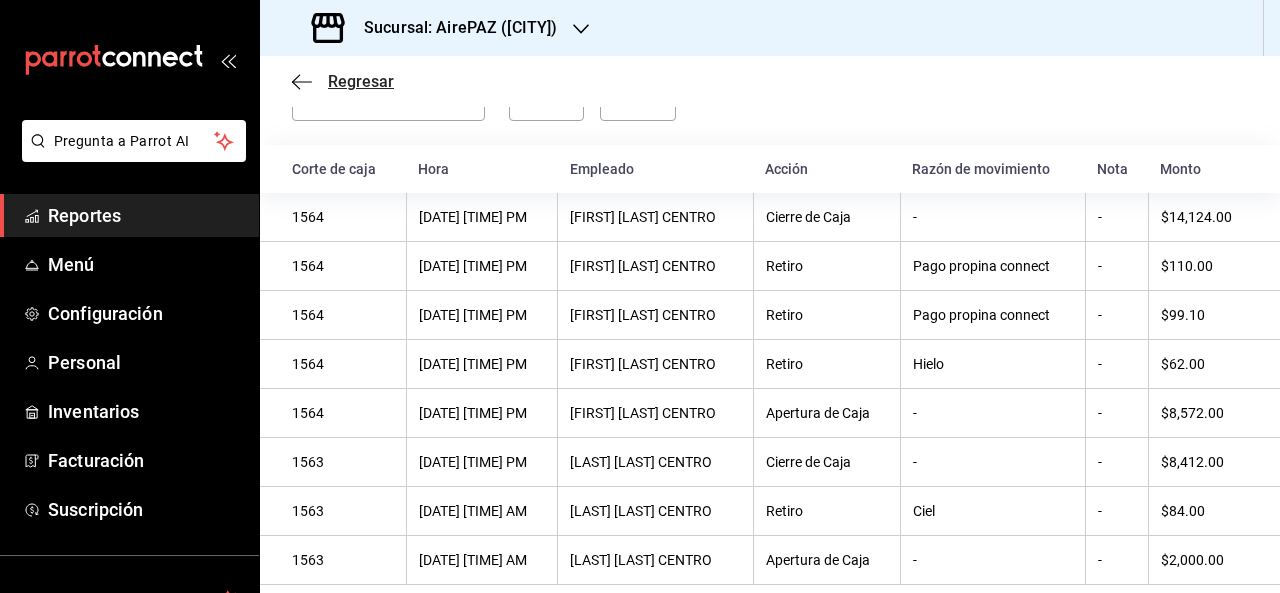 click on "Regresar" at bounding box center (361, 81) 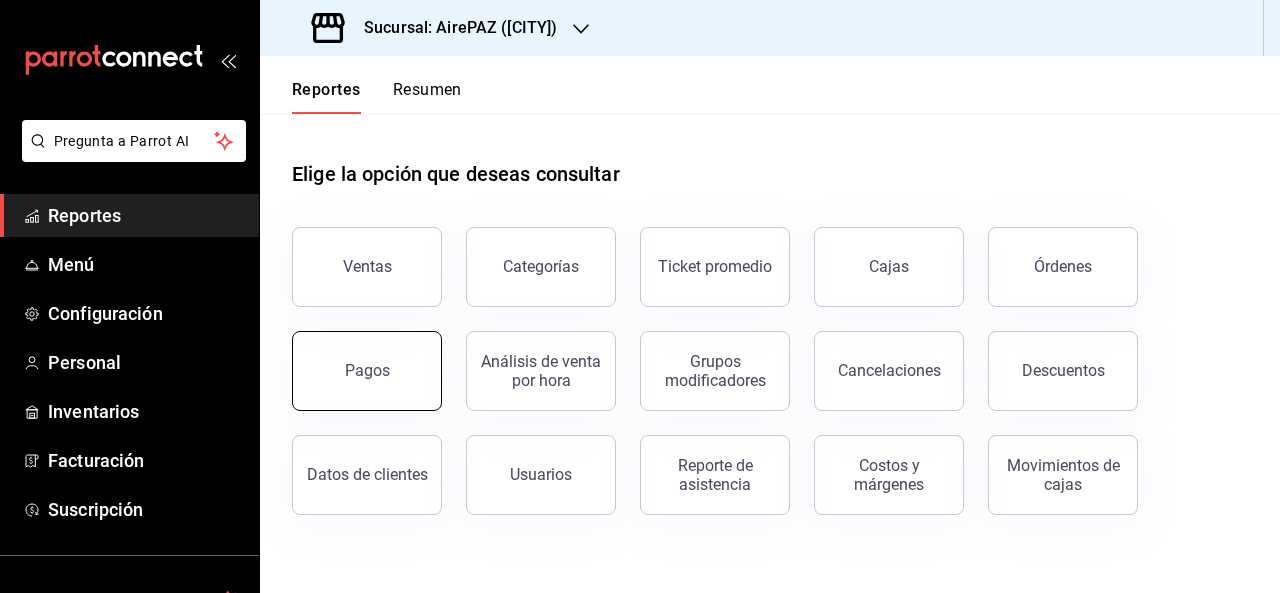 click on "Pagos" at bounding box center (367, 371) 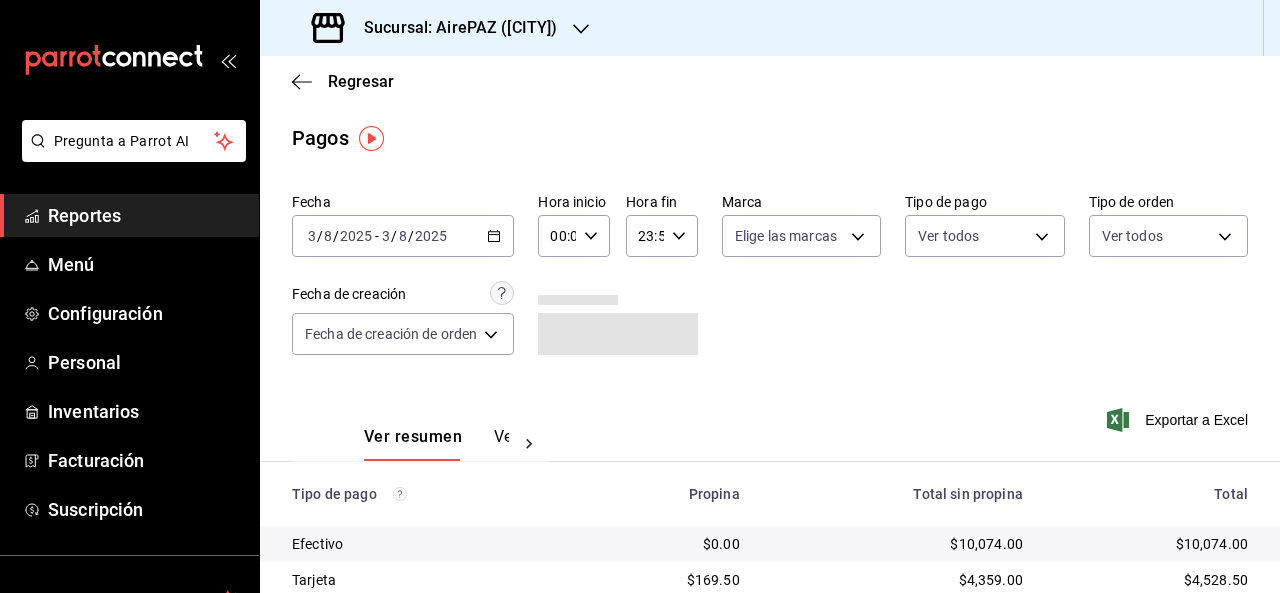click 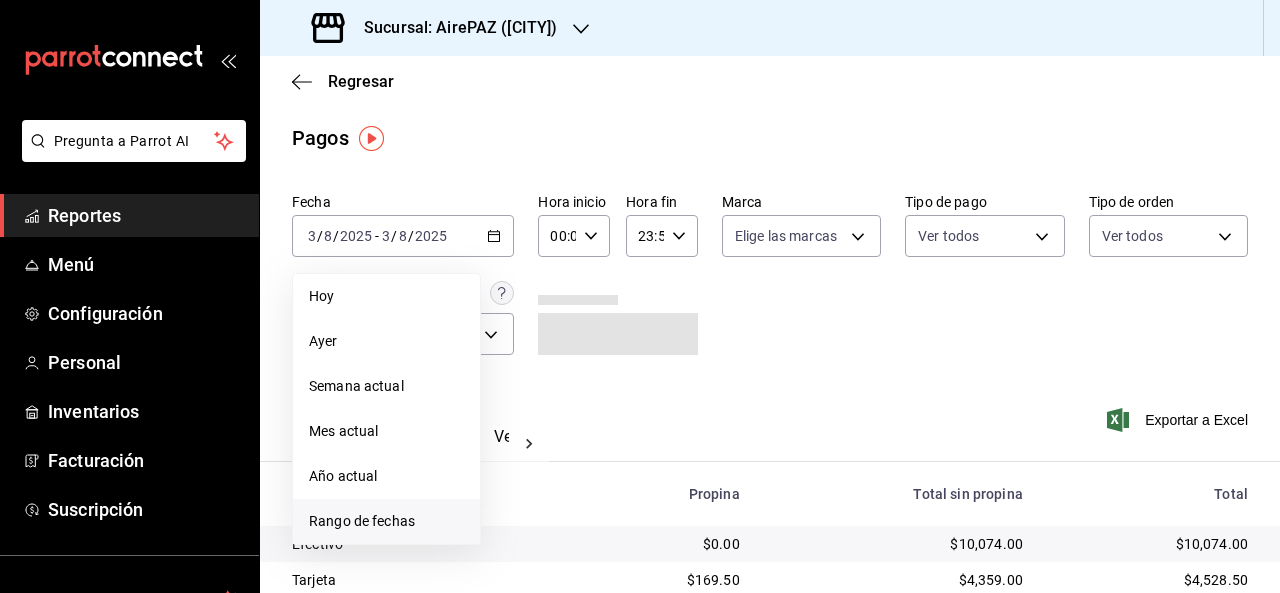 click on "Rango de fechas" at bounding box center [386, 521] 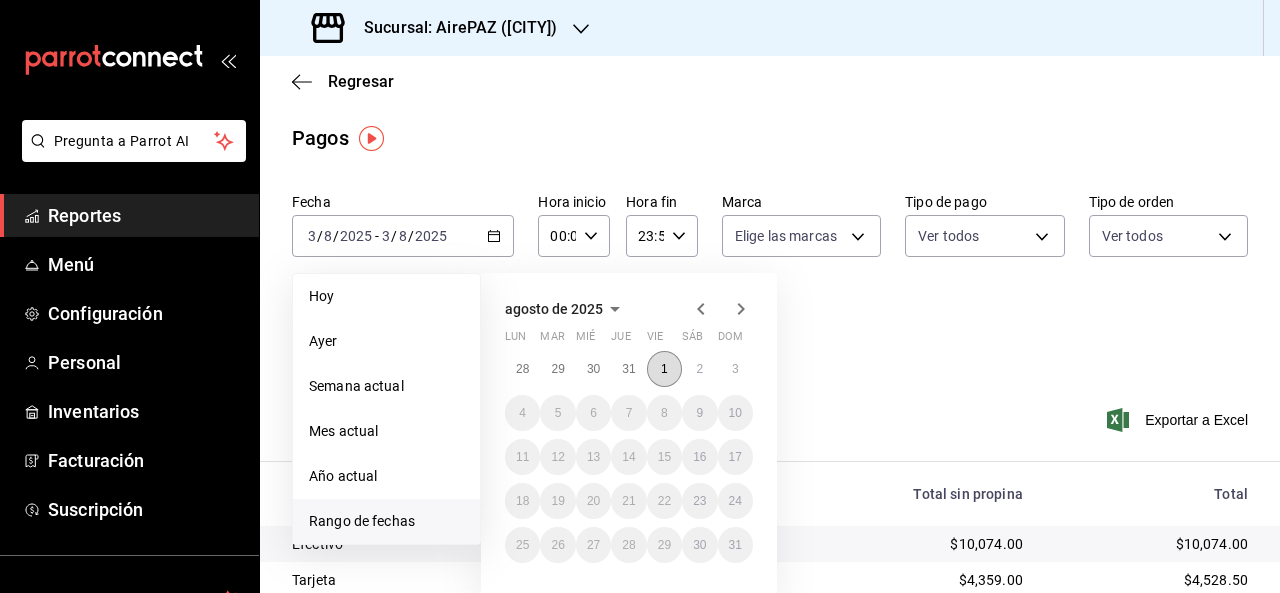 click on "1" at bounding box center [664, 369] 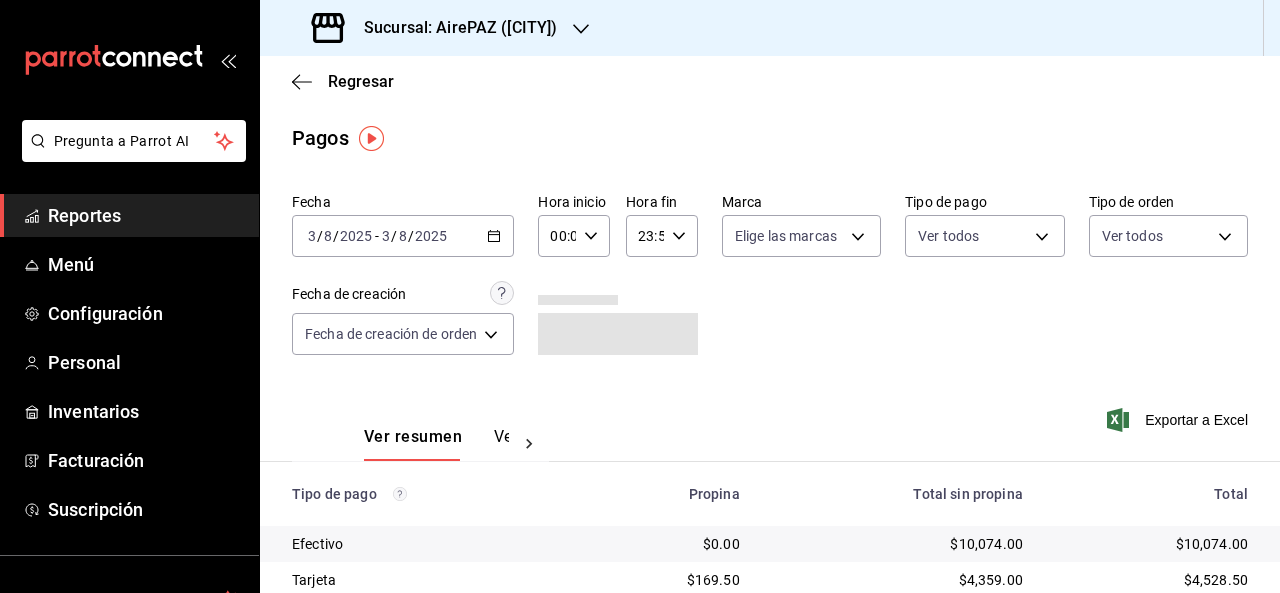 click on "Fecha [DATE] [DATE] - [DATE] [DATE] Hora inicio 00:00 Hora inicio Hora fin 23:59 Hora fin Marca Elige las marcas Tipo de pago Ver todos Tipo de orden Ver todos Fecha de creación   Fecha de creación de orden ORDER" at bounding box center [770, 282] 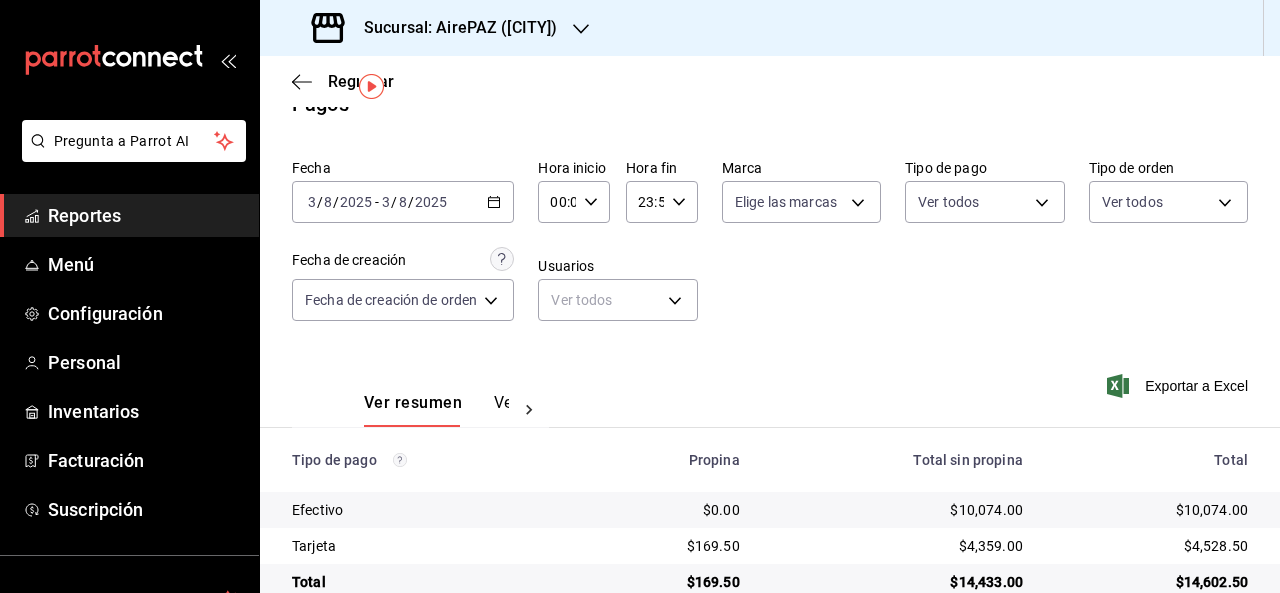 scroll, scrollTop: 74, scrollLeft: 0, axis: vertical 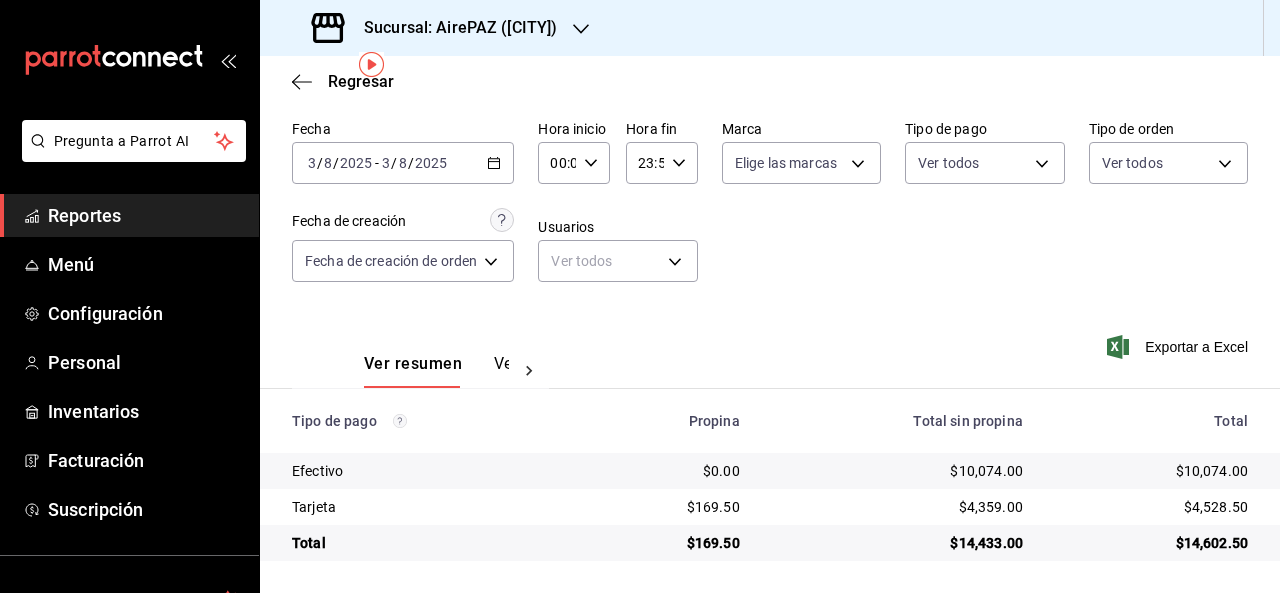 click on "Fecha 2025-08-03 3 / 8 / 2025 - 2025-08-03 3 / 8 / 2025 Hora inicio 00:00 Hora inicio Hora fin 23:59 Hora fin Marca Elige las marcas Tipo de pago Ver todos Tipo de orden Ver todos Fecha de creación   Fecha de creación de orden ORDER Usuarios Ver todos null" at bounding box center [770, 209] 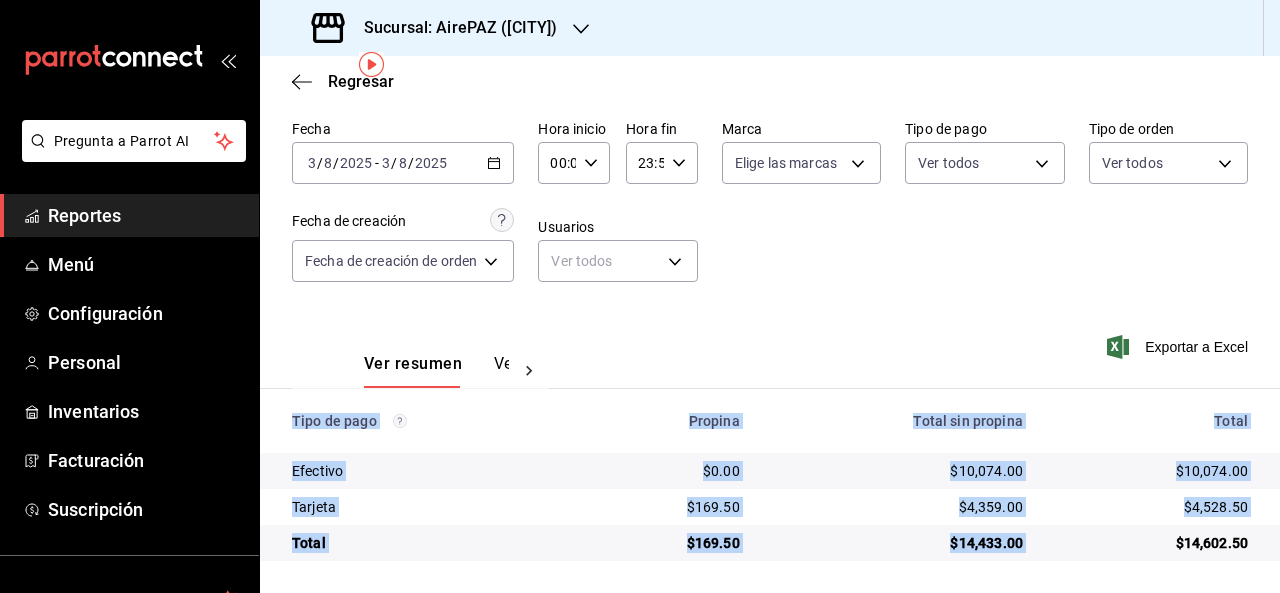 drag, startPoint x: 1144, startPoint y: 540, endPoint x: 1279, endPoint y: 541, distance: 135.00371 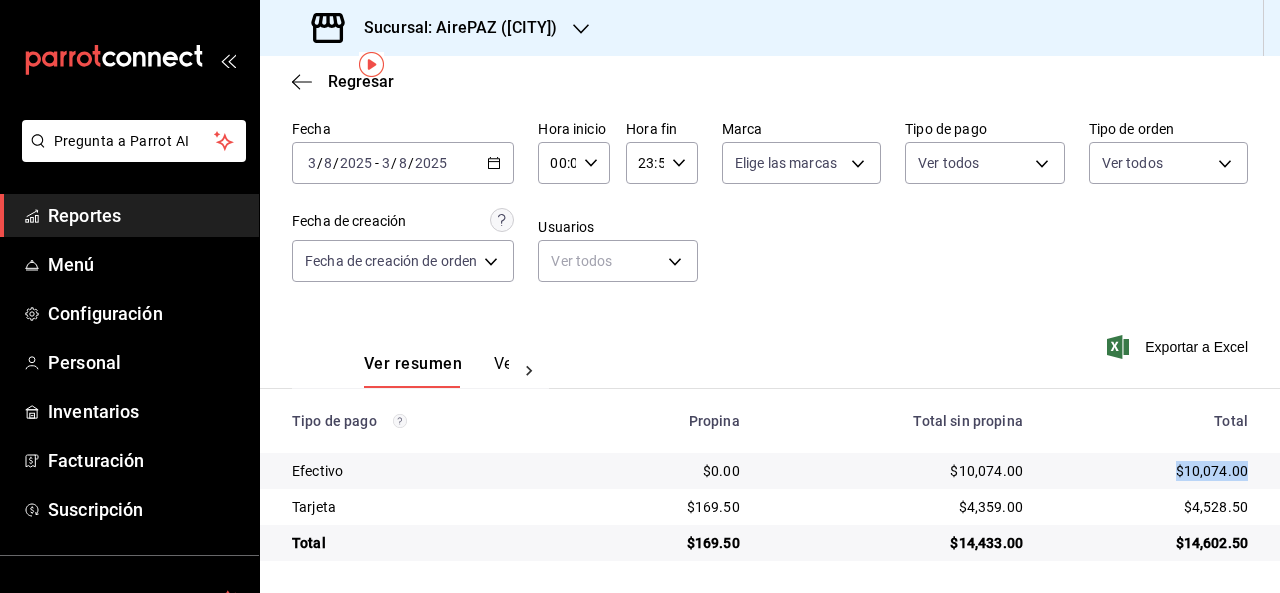 drag, startPoint x: 1155, startPoint y: 472, endPoint x: 1233, endPoint y: 473, distance: 78.00641 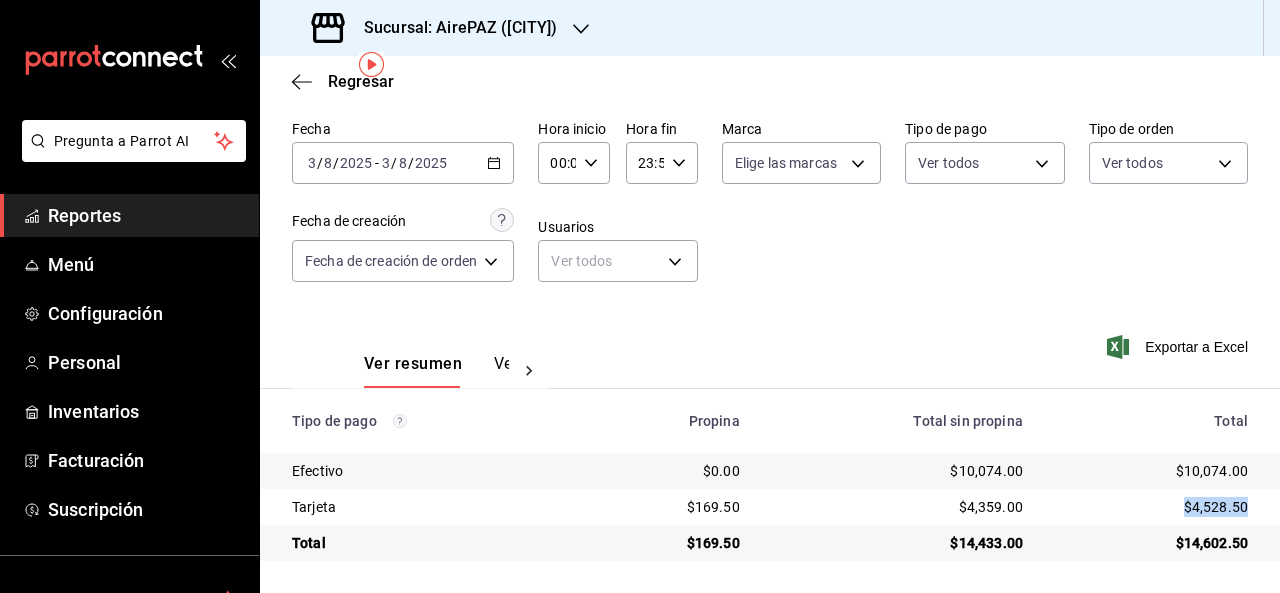 drag, startPoint x: 1160, startPoint y: 507, endPoint x: 1235, endPoint y: 498, distance: 75.53807 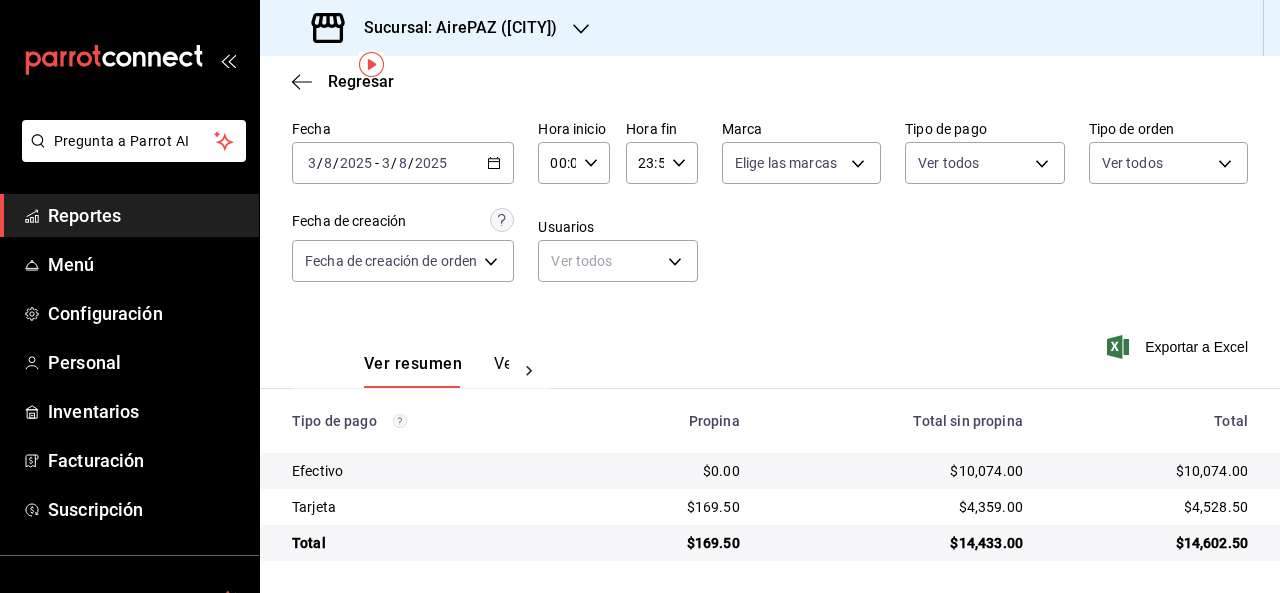 click on "Fecha 2025-08-03 3 / 8 / 2025 - 2025-08-03 3 / 8 / 2025 Hora inicio 00:00 Hora inicio Hora fin 23:59 Hora fin Marca Elige las marcas Tipo de pago Ver todos Tipo de orden Ver todos Fecha de creación   Fecha de creación de orden ORDER Usuarios Ver todos null" at bounding box center (770, 209) 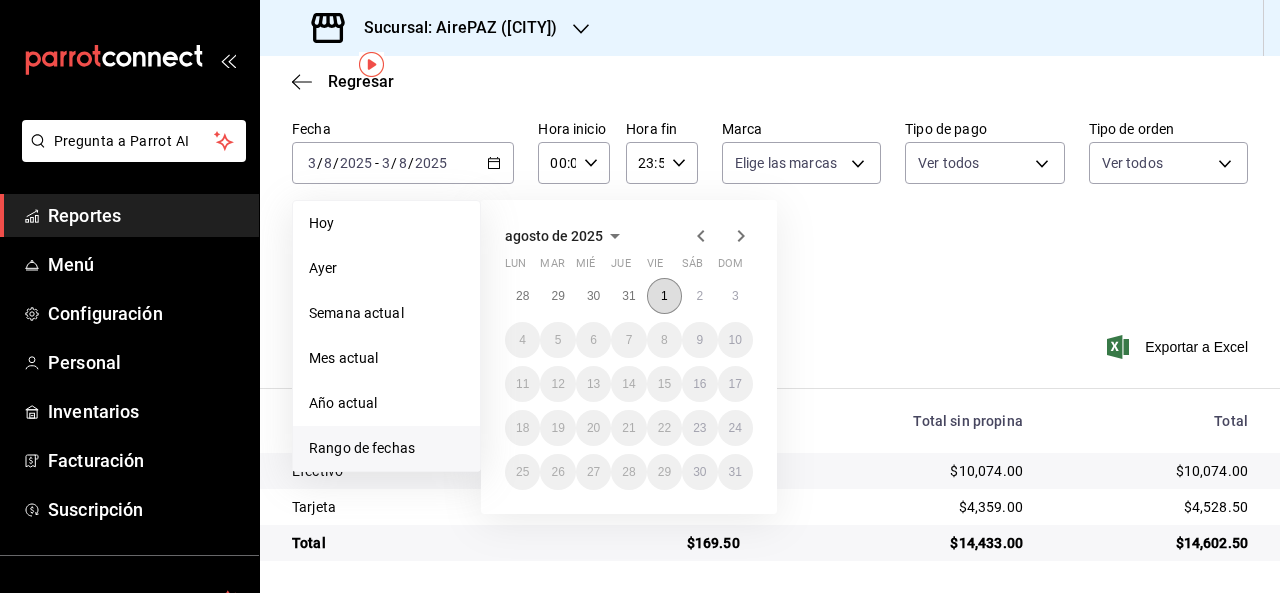 click on "1" at bounding box center (664, 296) 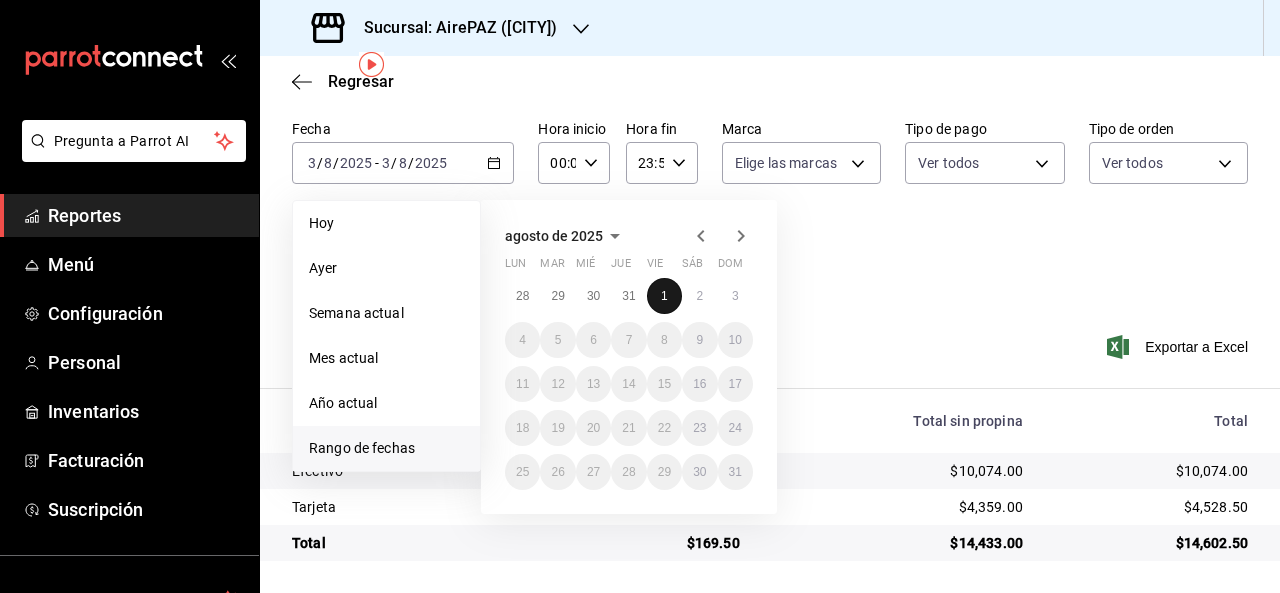 click on "1" at bounding box center (664, 296) 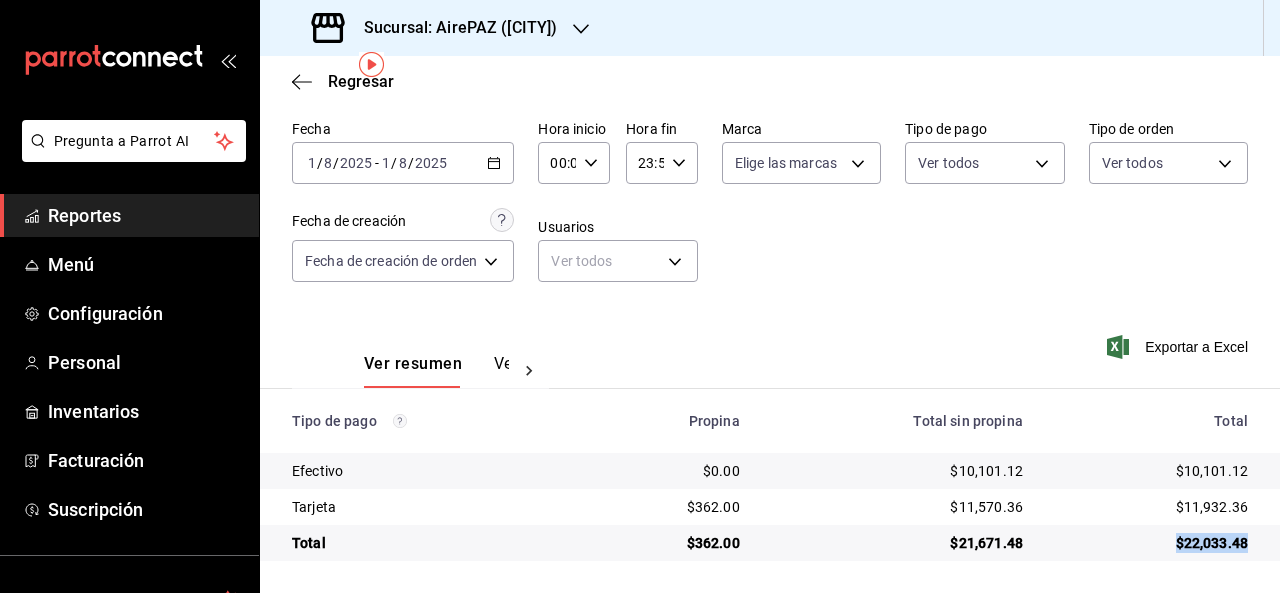 drag, startPoint x: 1162, startPoint y: 544, endPoint x: 1242, endPoint y: 544, distance: 80 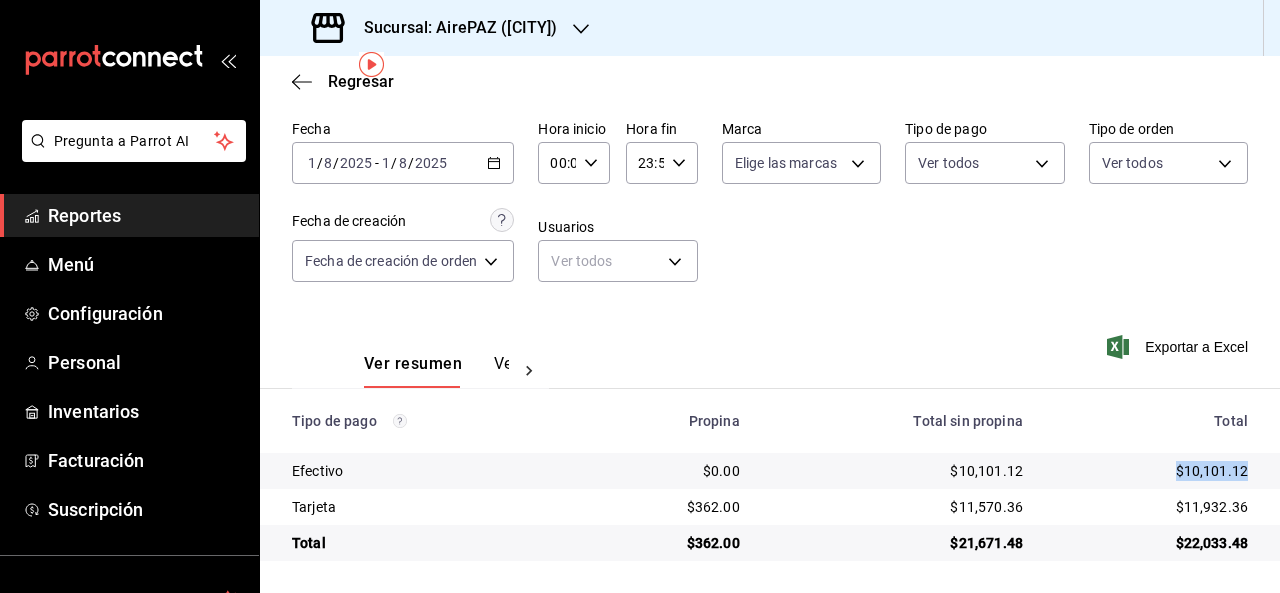 drag, startPoint x: 1158, startPoint y: 471, endPoint x: 1234, endPoint y: 467, distance: 76.105194 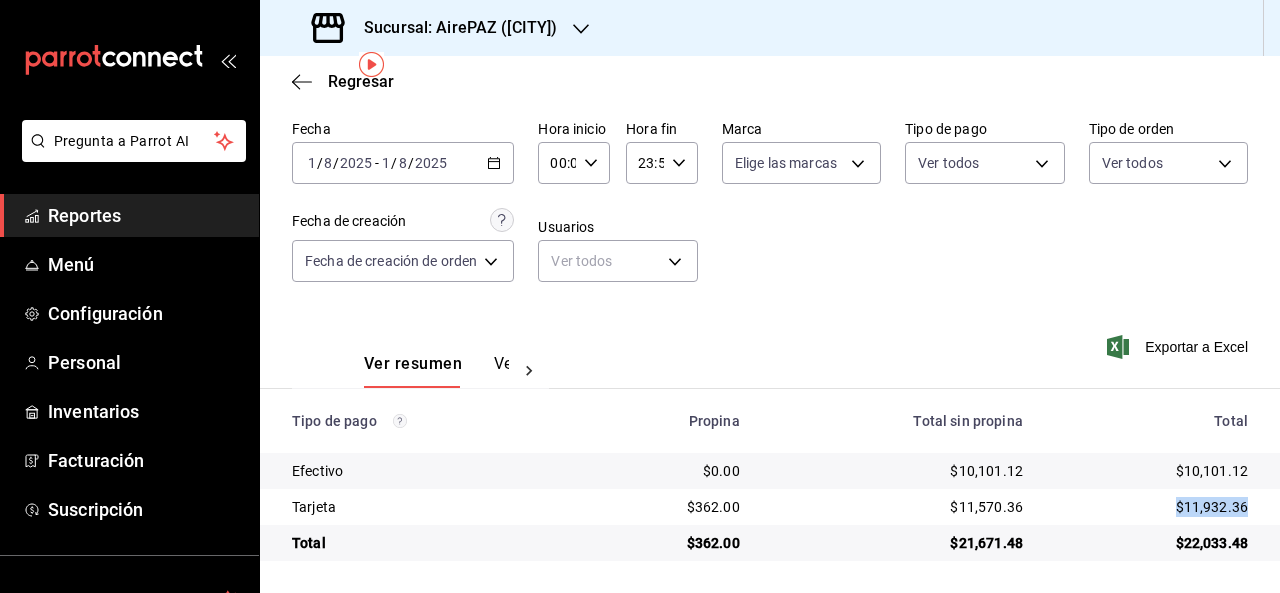 drag, startPoint x: 1161, startPoint y: 505, endPoint x: 1232, endPoint y: 507, distance: 71.02816 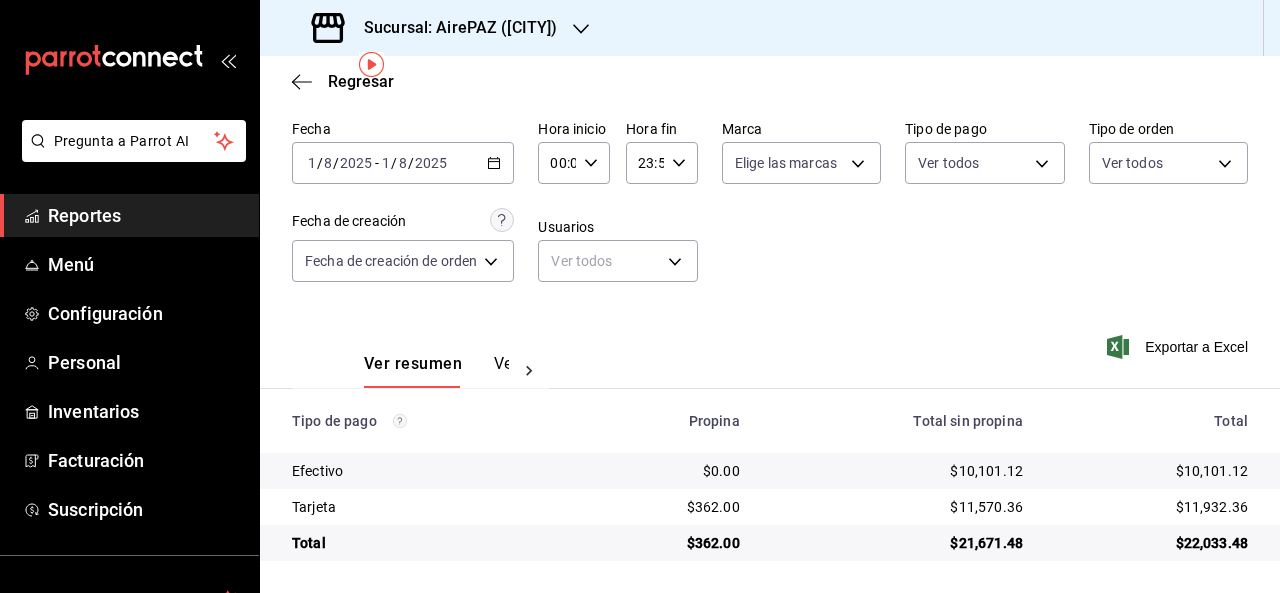 click on "Fecha [DATE] [DATE] - [DATE] [DATE] Hora inicio 00:00 Hora inicio Hora fin 23:59 Hora fin Marca Elige las marcas Tipo de pago Ver todos Tipo de orden Ver todos Fecha de creación   Fecha de creación de orden ORDER Usuarios Ver todos null" at bounding box center [770, 209] 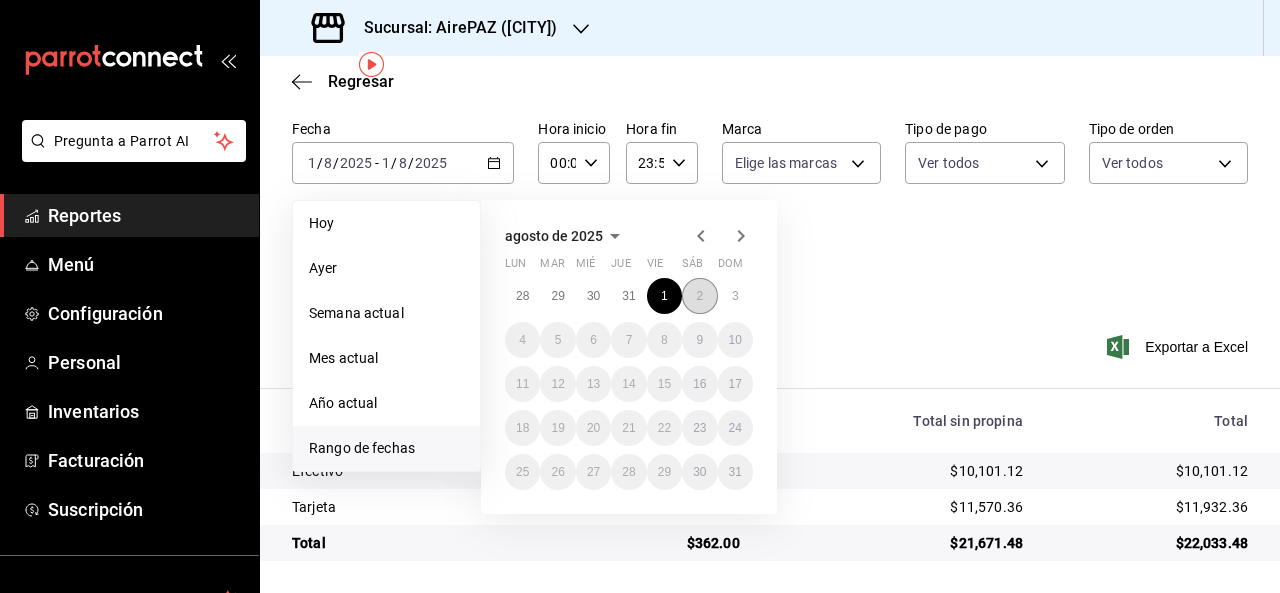 click on "2" at bounding box center (699, 296) 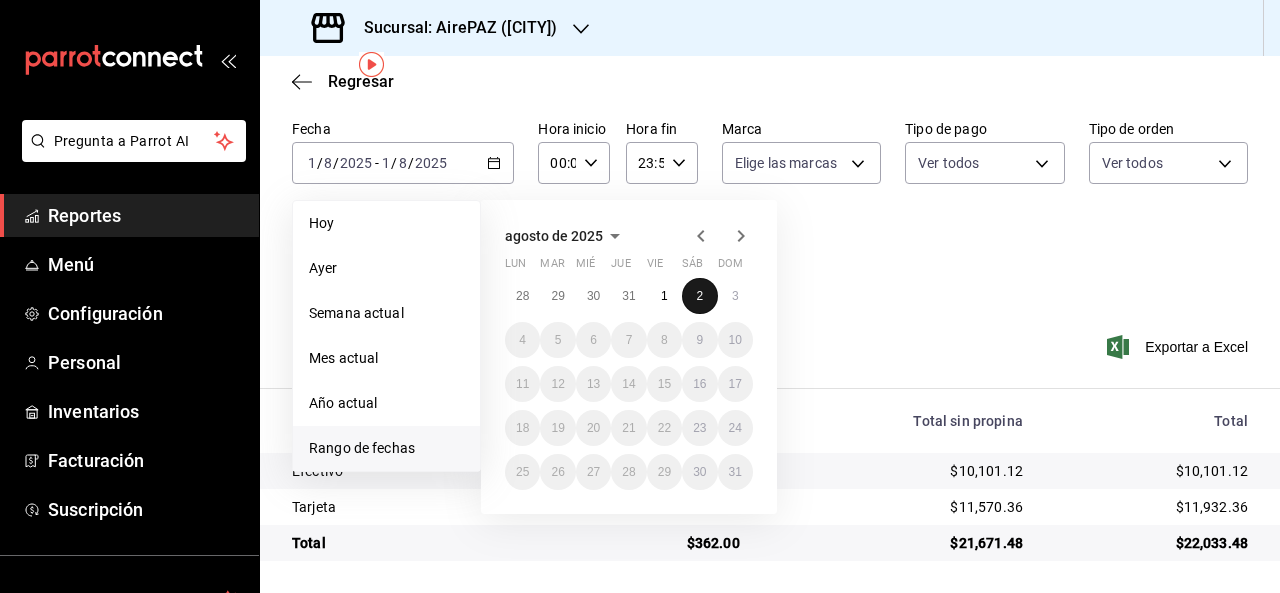 click on "2" at bounding box center [699, 296] 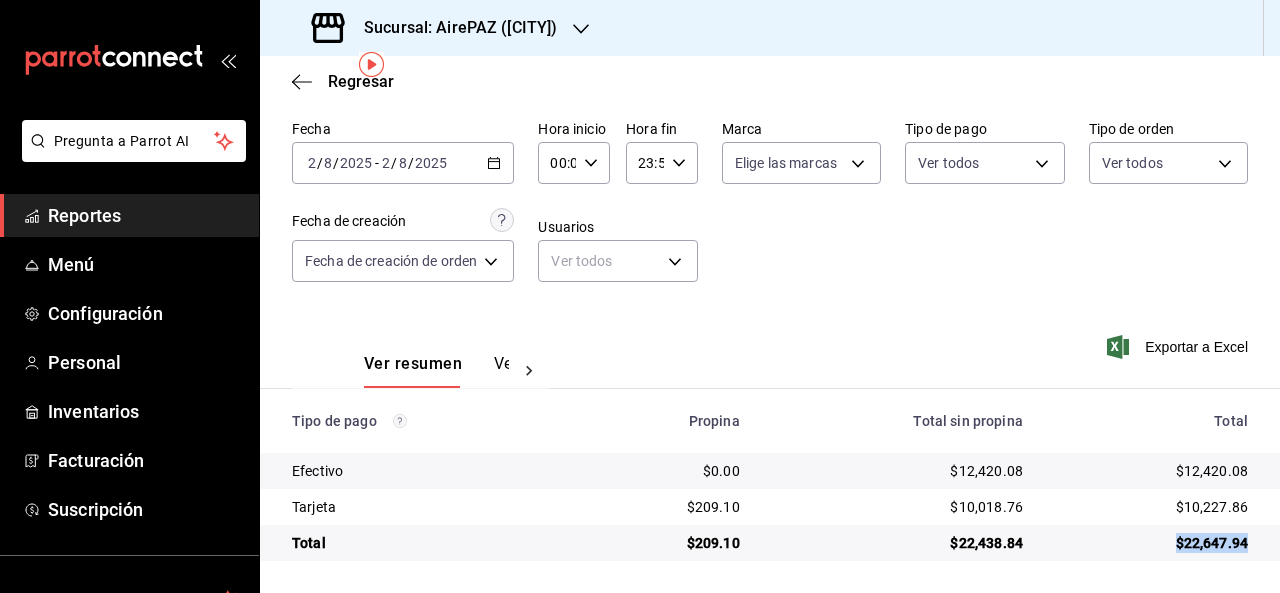drag, startPoint x: 1164, startPoint y: 542, endPoint x: 1233, endPoint y: 546, distance: 69.115845 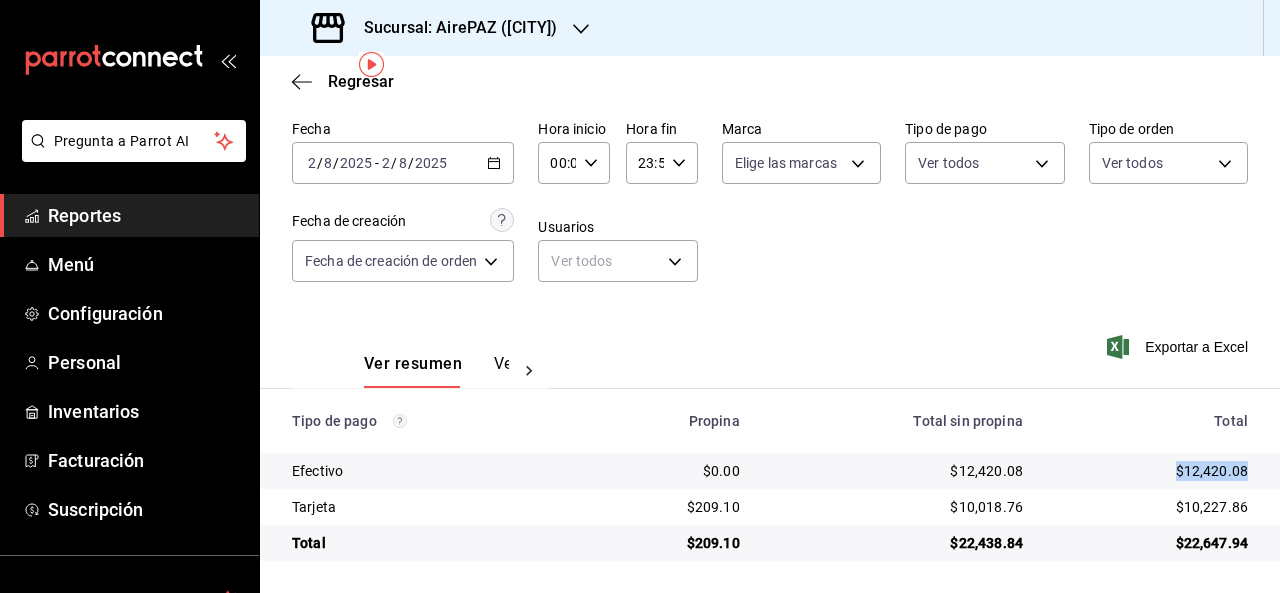 drag, startPoint x: 1155, startPoint y: 466, endPoint x: 1232, endPoint y: 467, distance: 77.00649 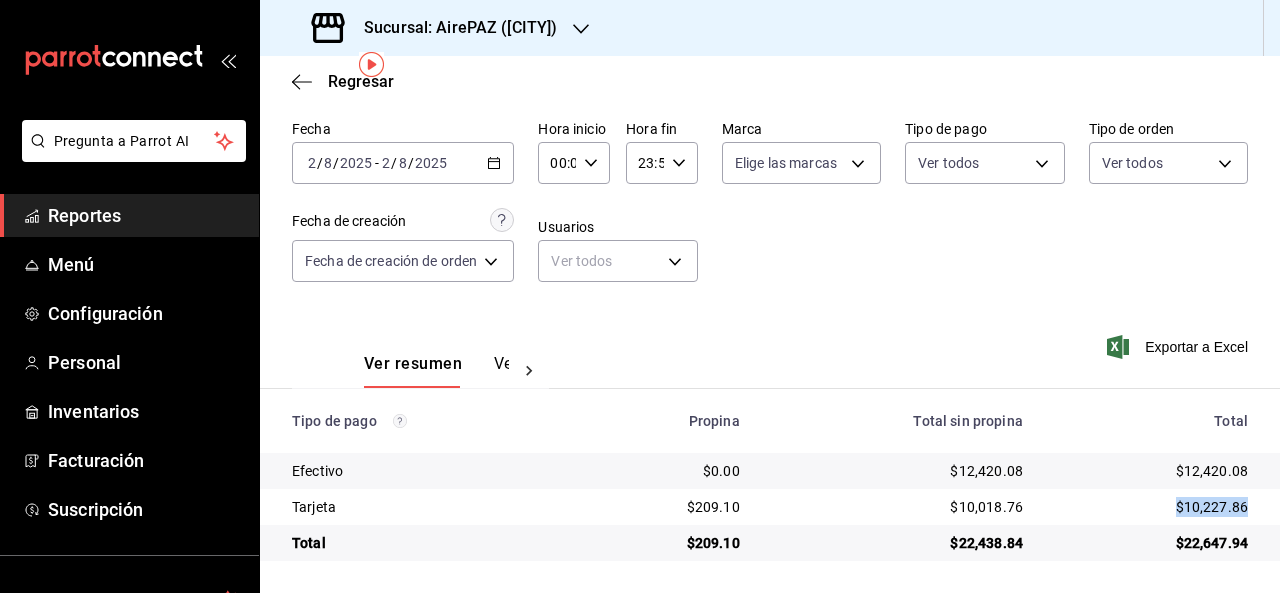 drag, startPoint x: 1163, startPoint y: 513, endPoint x: 1235, endPoint y: 511, distance: 72.02777 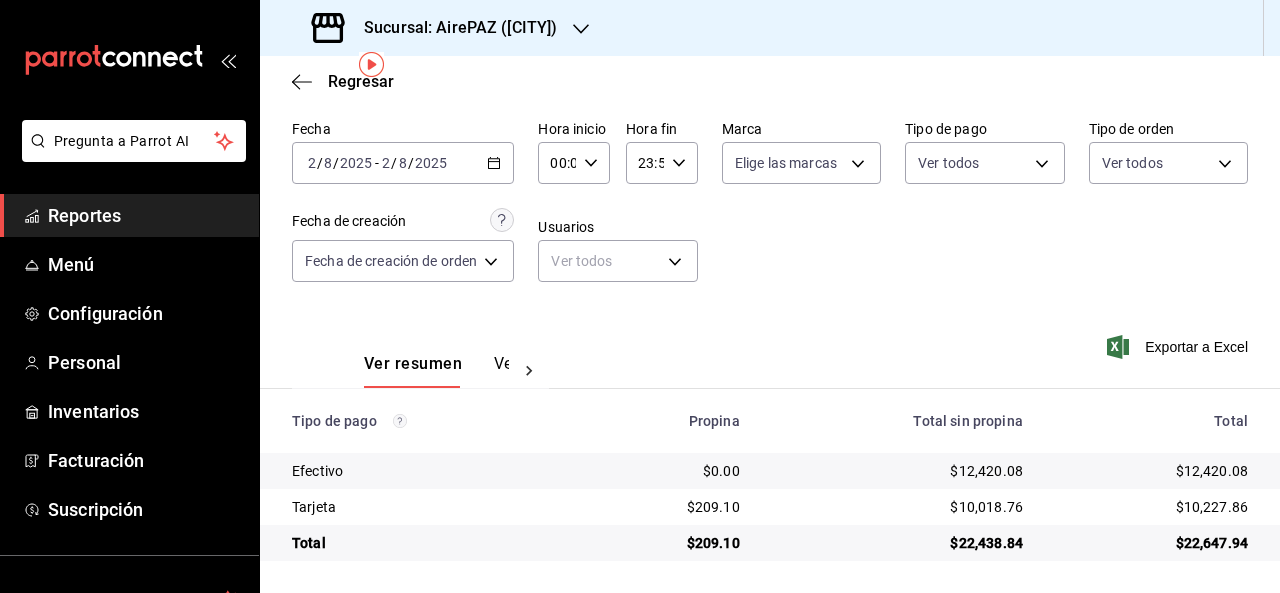 click on "Fecha [DATE] [DATE] - [DATE] [DATE] Hora inicio 00:00 Hora inicio Hora fin 23:59 Hora fin Marca Elige las marcas Tipo de pago Ver todos Tipo de orden Ver todos Fecha de creación   Fecha de creación de orden ORDER Usuarios Ver todos null" at bounding box center [770, 209] 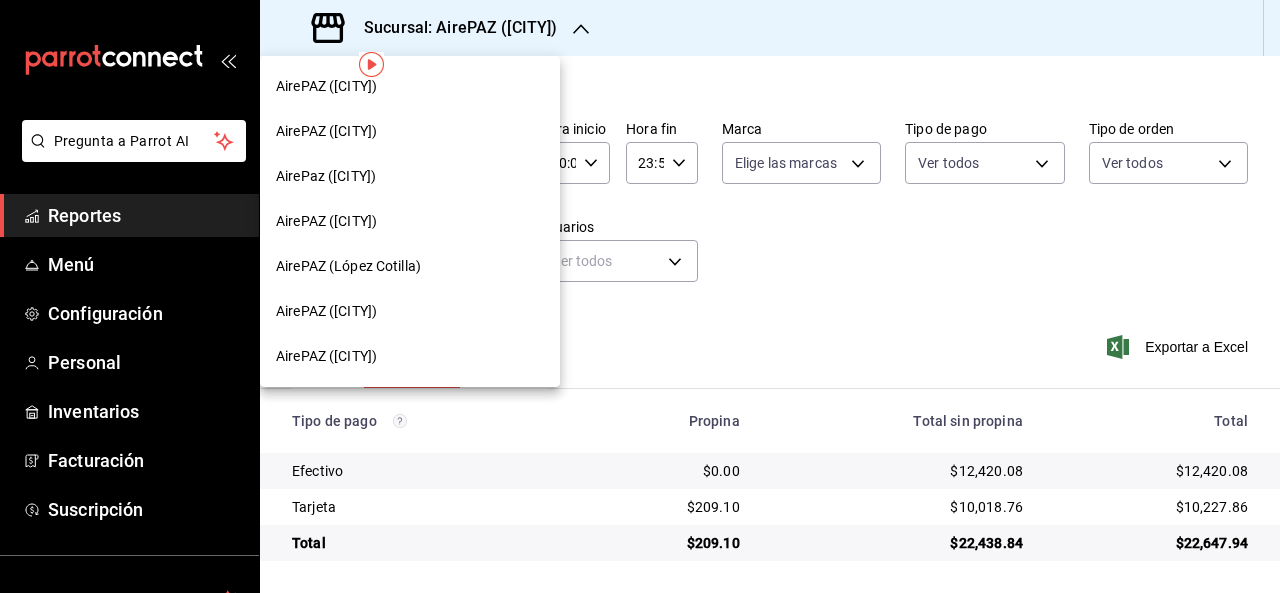 click on "AirePAZ (López Cotilla)" at bounding box center [348, 266] 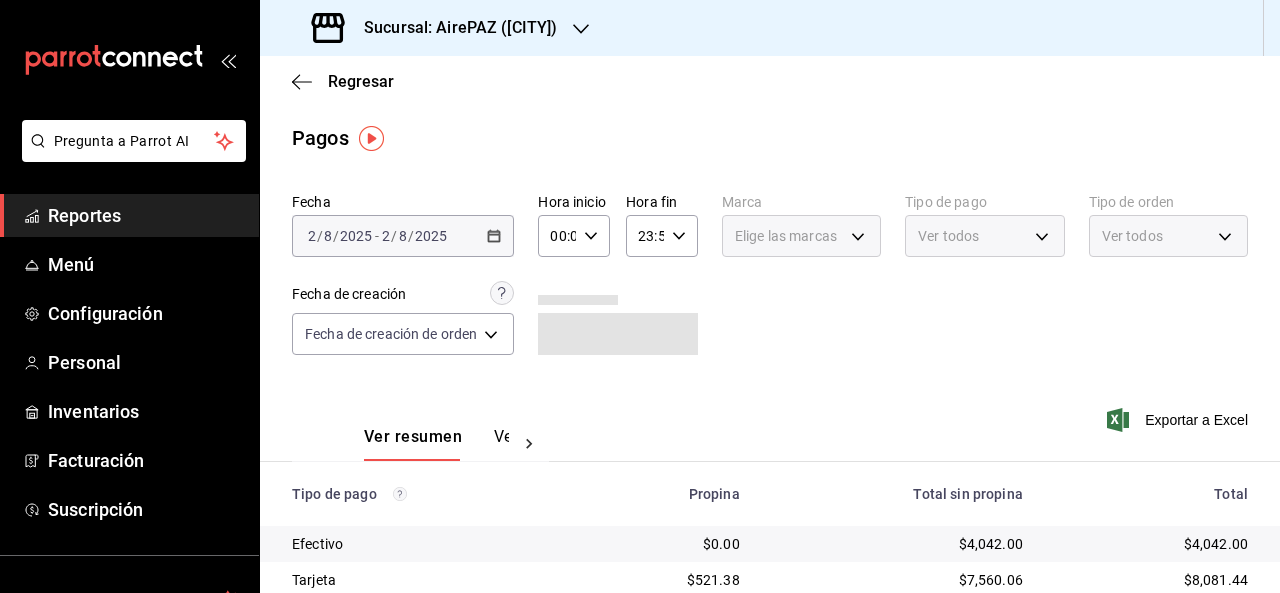click 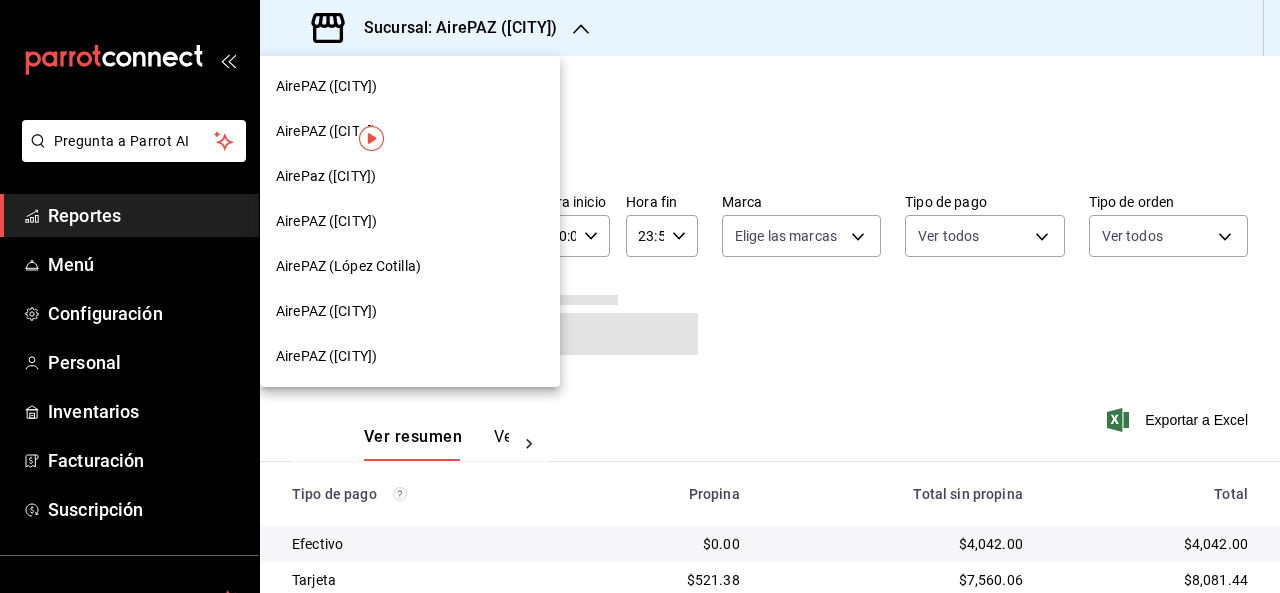 click on "AirePaz ([CITY])" at bounding box center (326, 176) 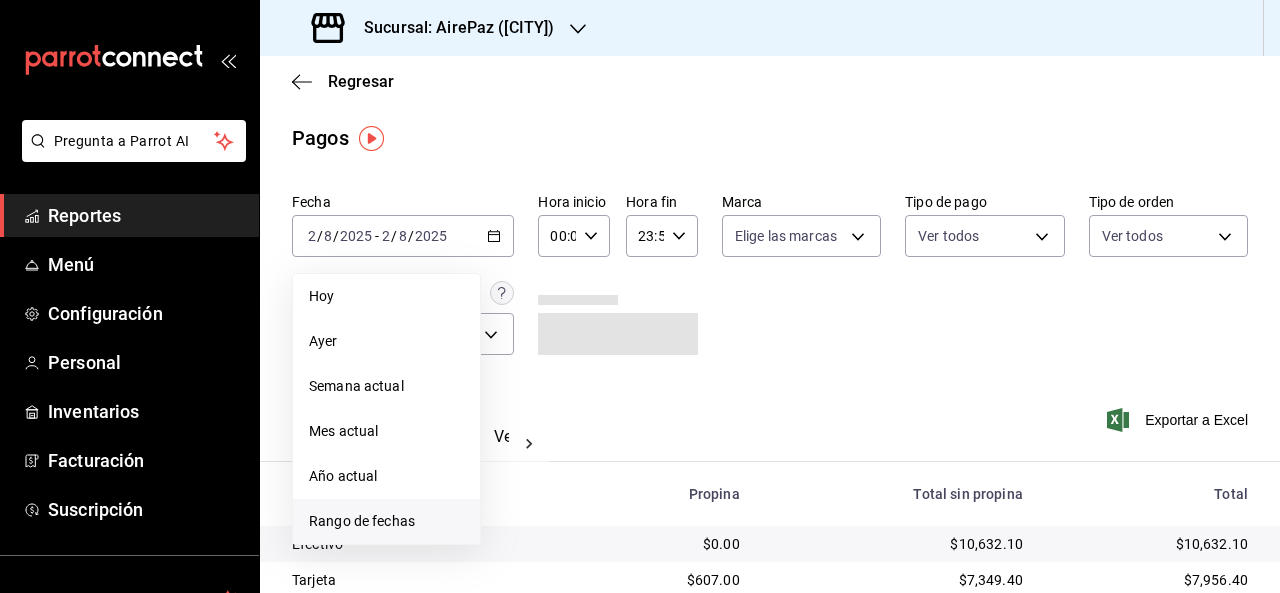 click on "Rango de fechas" at bounding box center [386, 521] 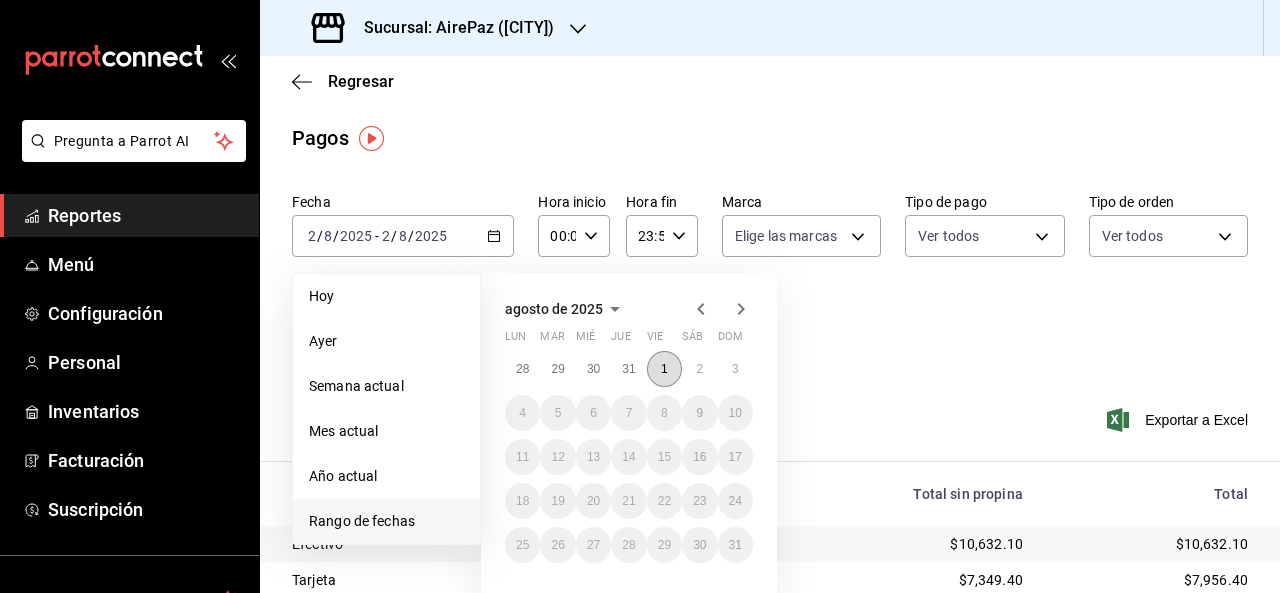 click on "1" at bounding box center [664, 369] 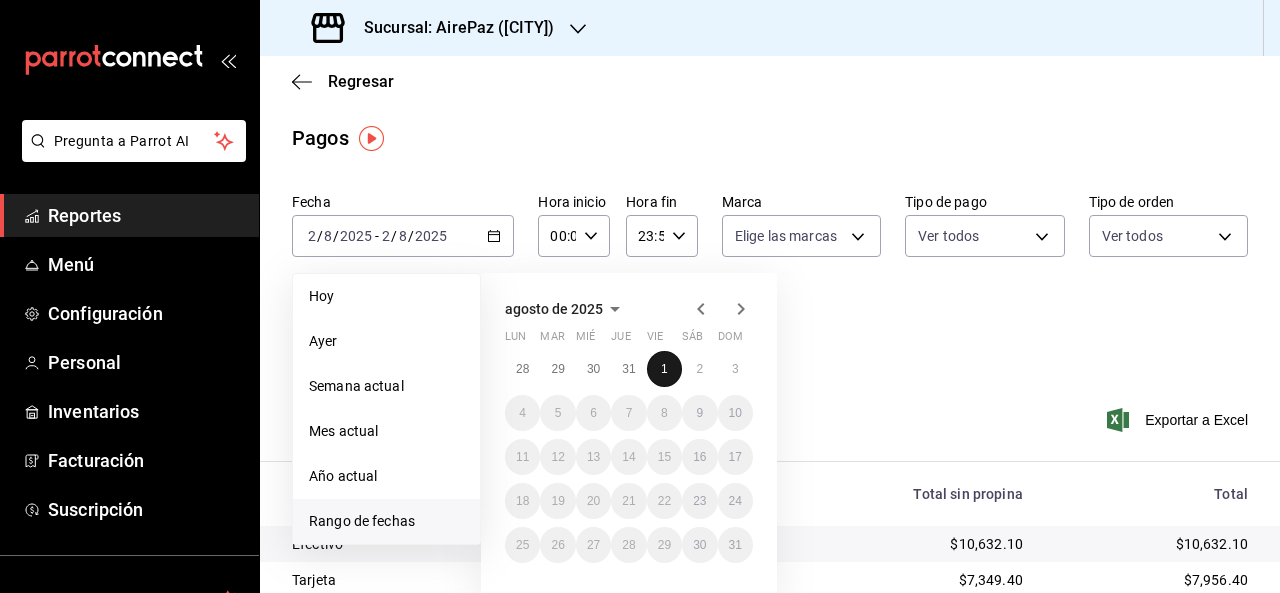 click on "1" at bounding box center (664, 369) 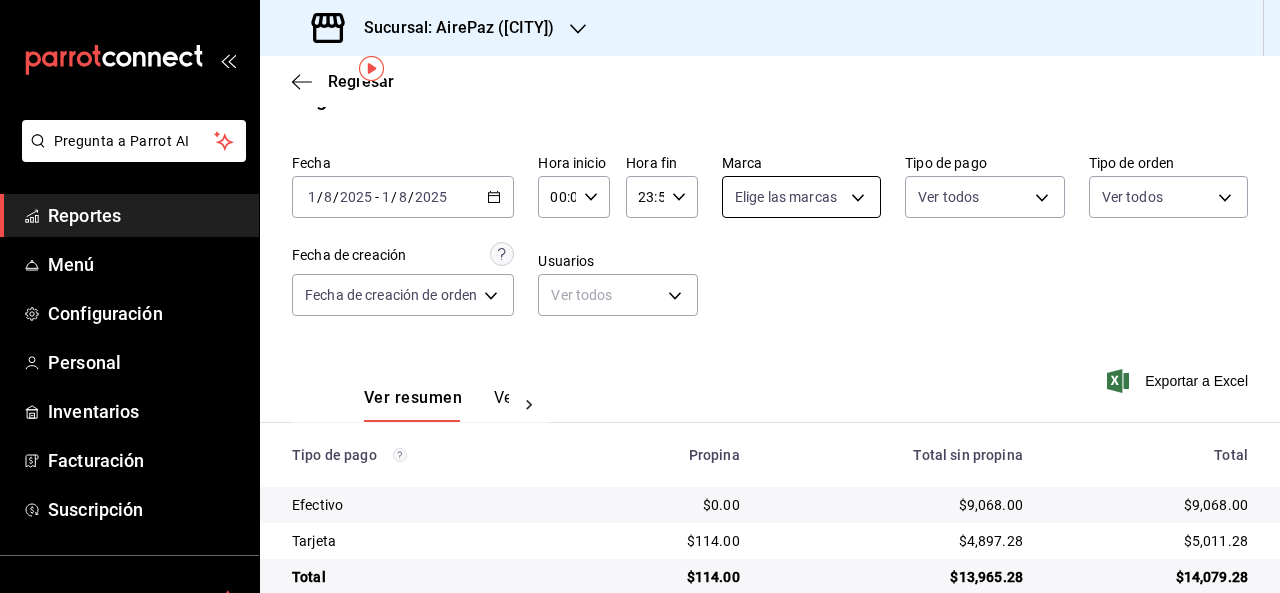 scroll, scrollTop: 74, scrollLeft: 0, axis: vertical 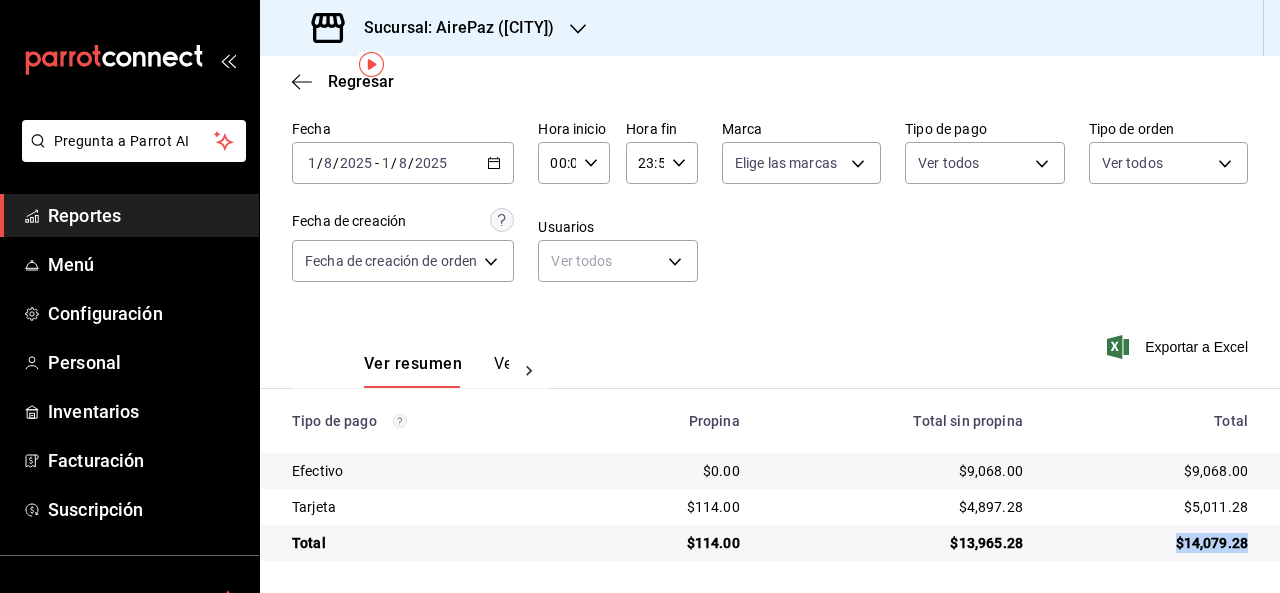 drag, startPoint x: 1162, startPoint y: 542, endPoint x: 1259, endPoint y: 538, distance: 97.082436 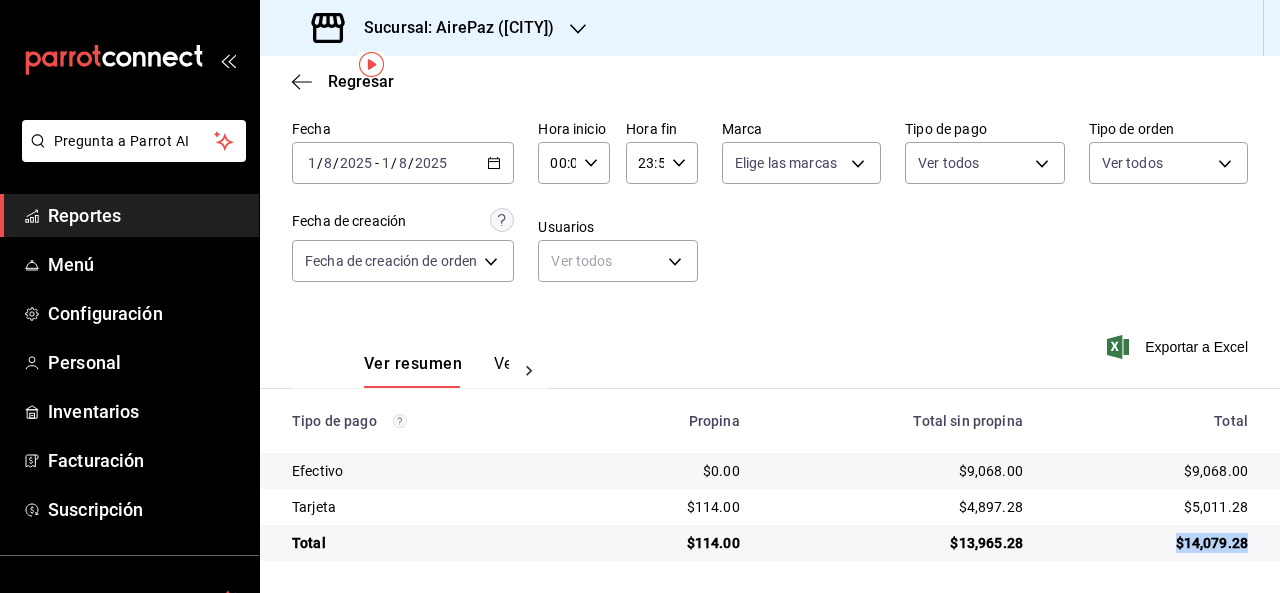 copy on "$14,079.28" 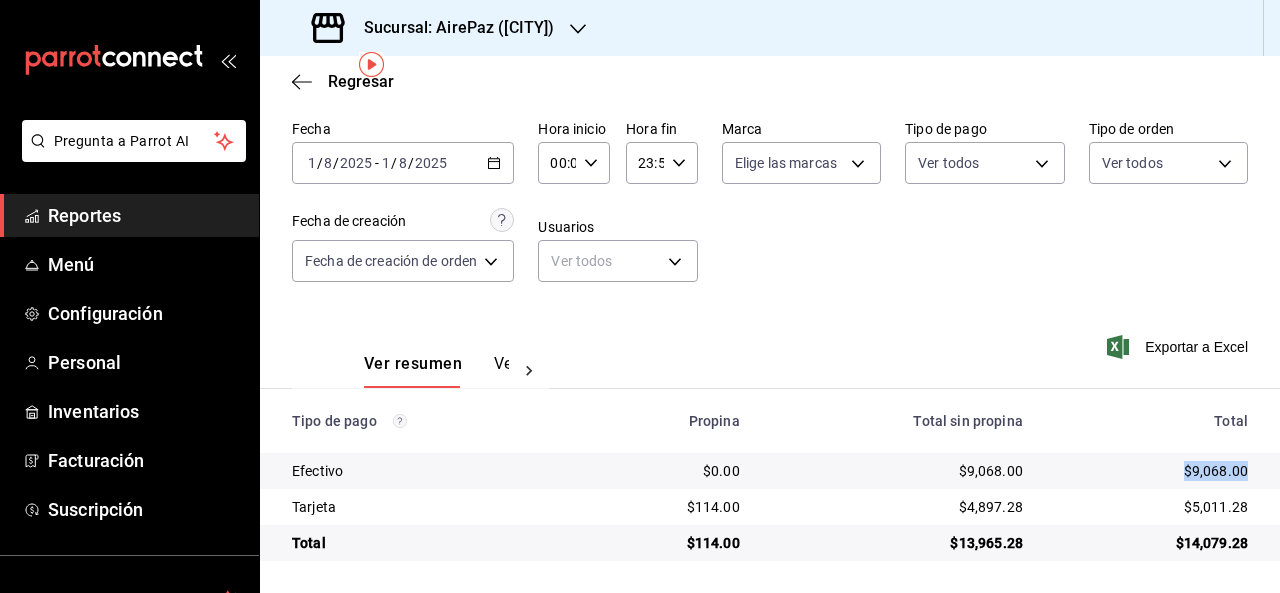 drag, startPoint x: 1171, startPoint y: 464, endPoint x: 1234, endPoint y: 462, distance: 63.03174 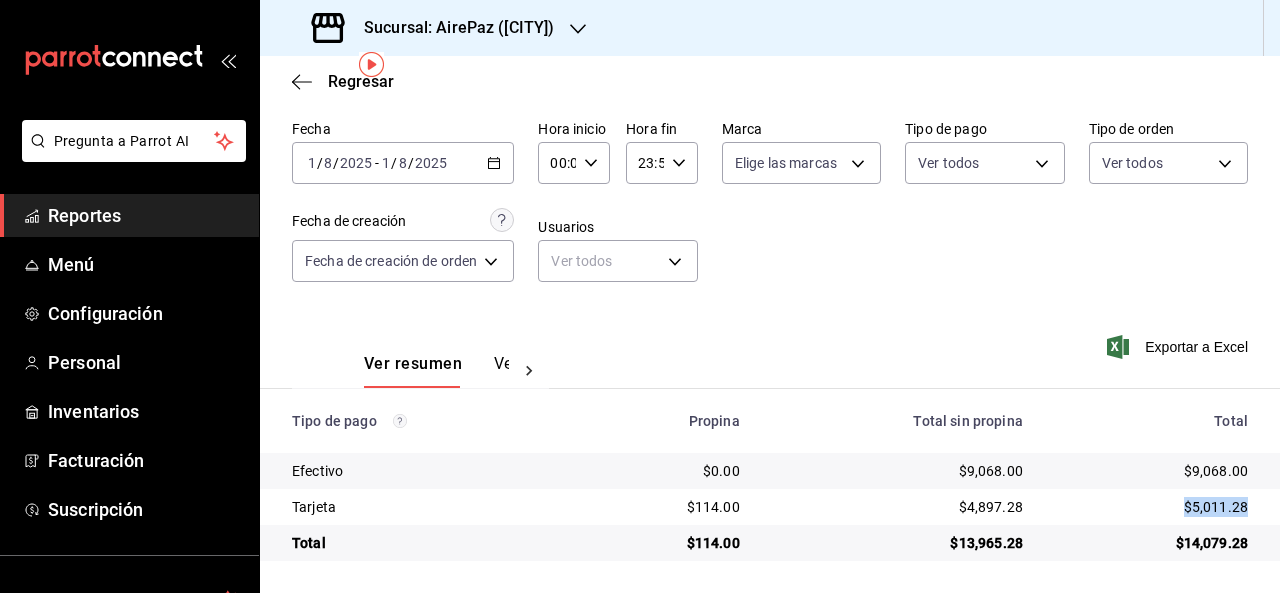 drag, startPoint x: 1170, startPoint y: 505, endPoint x: 1242, endPoint y: 501, distance: 72.11102 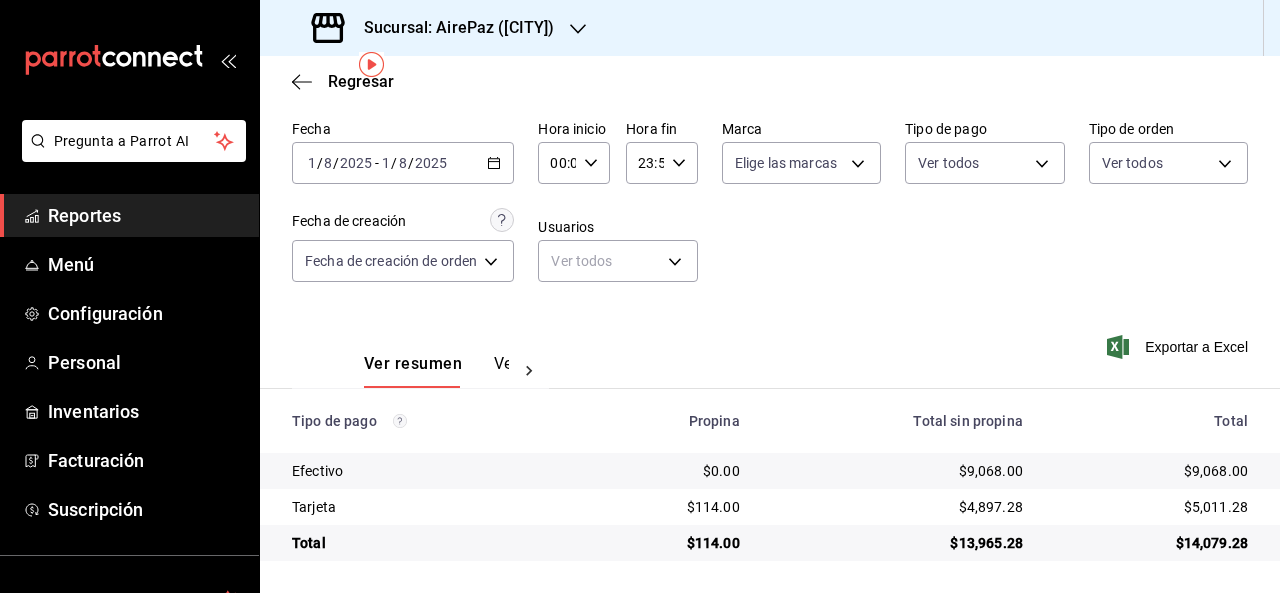 click on "Fecha [DATE] [DATE] - [DATE] [DATE] Hora inicio 00:00 Hora inicio Hora fin 23:59 Hora fin Marca Elige las marcas Tipo de pago Ver todos Tipo de orden Ver todos Fecha de creación   Fecha de creación de orden ORDER Usuarios Ver todos null" at bounding box center (770, 209) 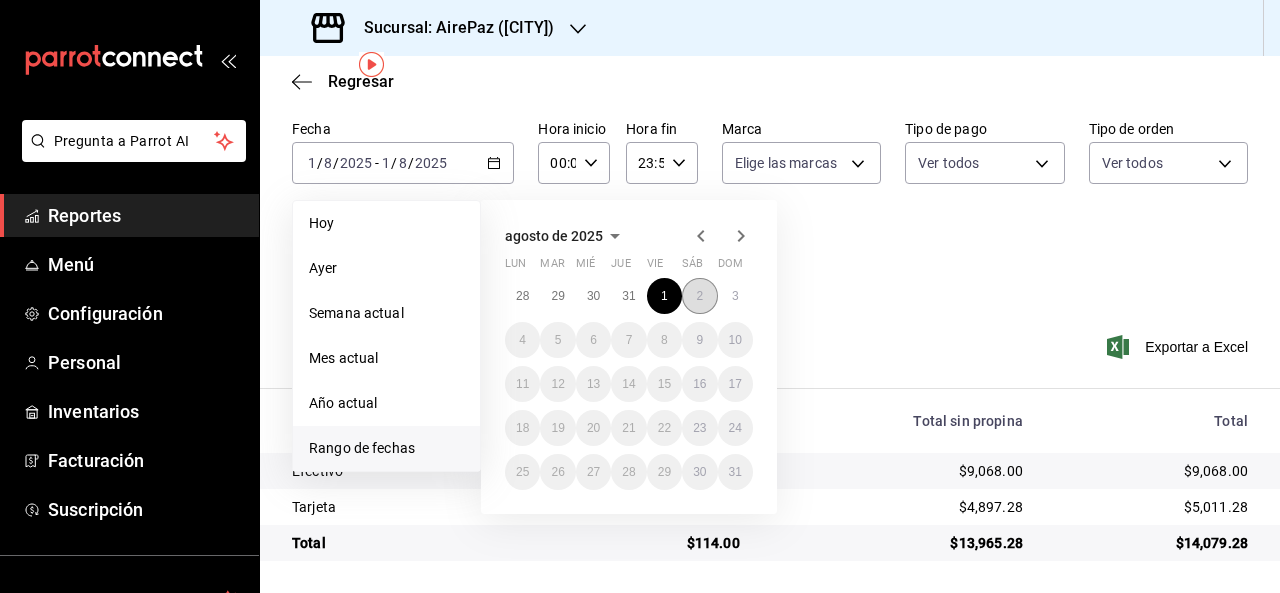 click on "2" at bounding box center (699, 296) 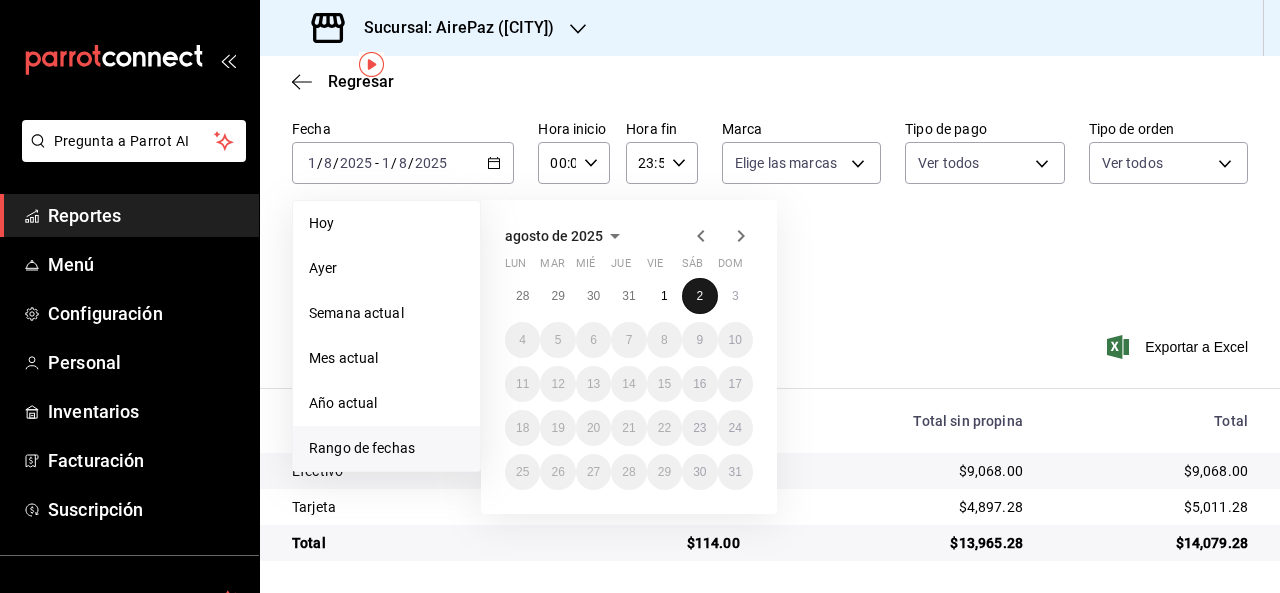 click on "2" at bounding box center [699, 296] 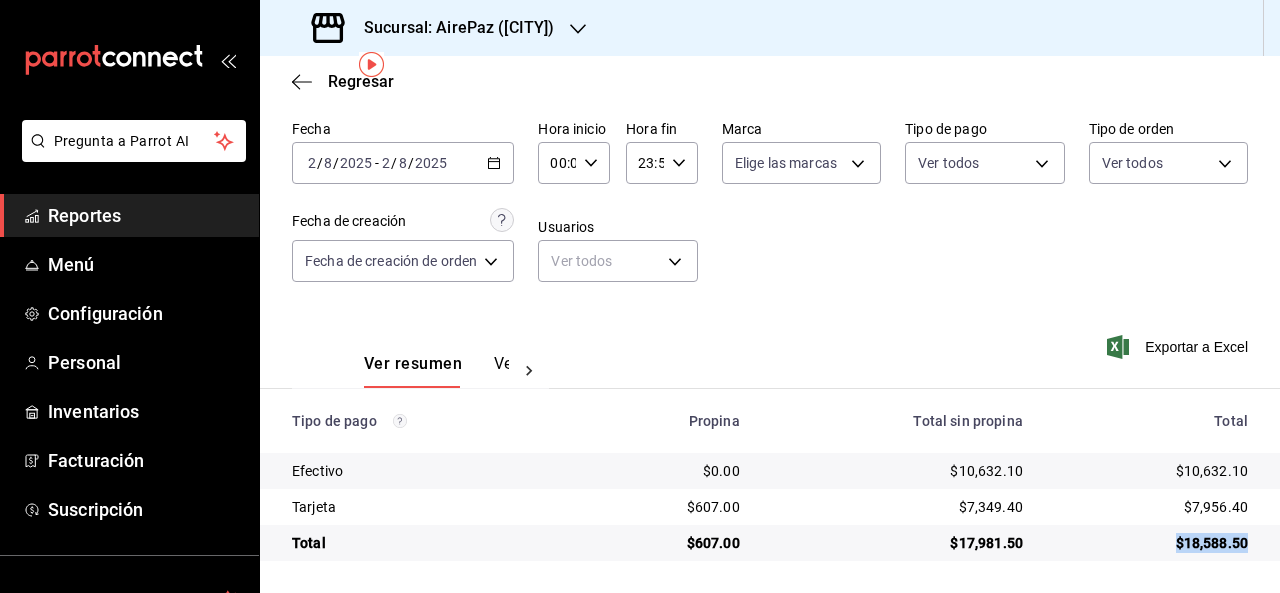 drag, startPoint x: 1150, startPoint y: 536, endPoint x: 1247, endPoint y: 544, distance: 97.32934 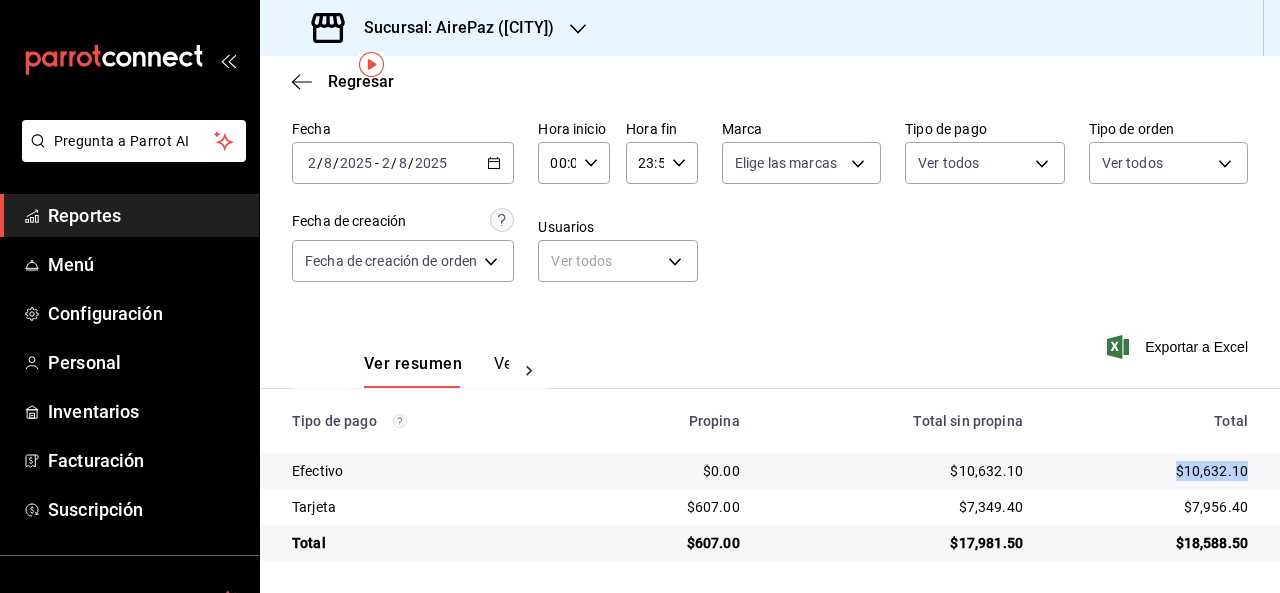 drag, startPoint x: 1164, startPoint y: 473, endPoint x: 1239, endPoint y: 469, distance: 75.10659 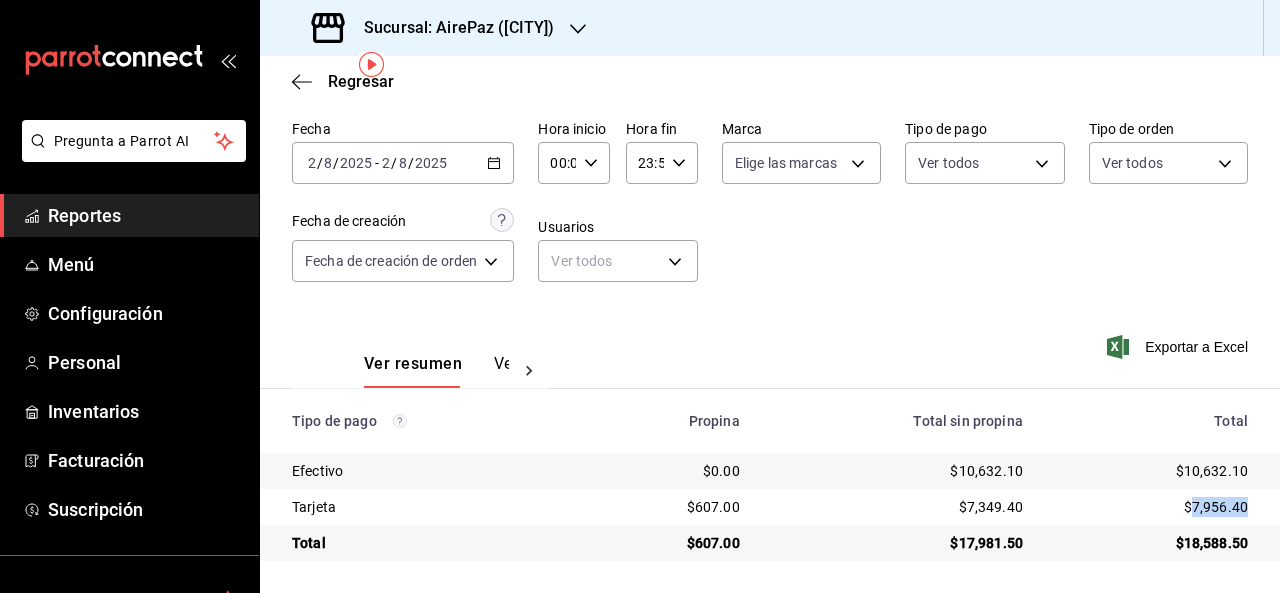 drag, startPoint x: 1175, startPoint y: 505, endPoint x: 1231, endPoint y: 505, distance: 56 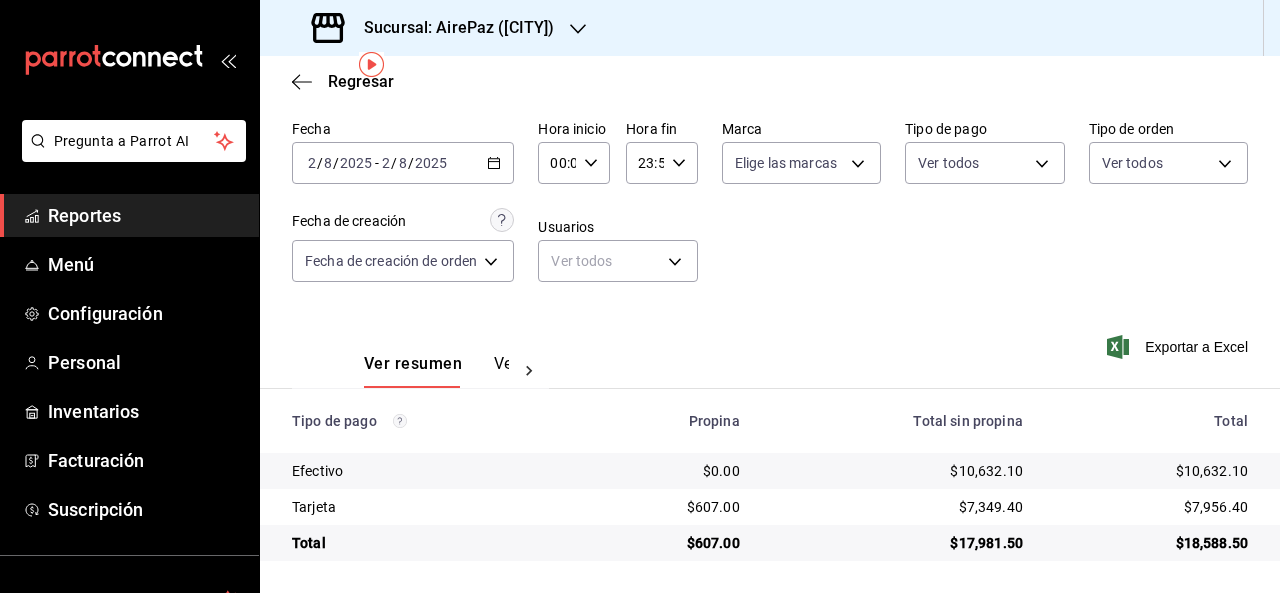 click on "Fecha [DATE] [DATE] - [DATE] [DATE] Hora inicio 00:00 Hora inicio Hora fin 23:59 Hora fin Marca Elige las marcas Tipo de pago Ver todos Tipo de orden Ver todos Fecha de creación   Fecha de creación de orden ORDER Usuarios Ver todos null" at bounding box center (770, 209) 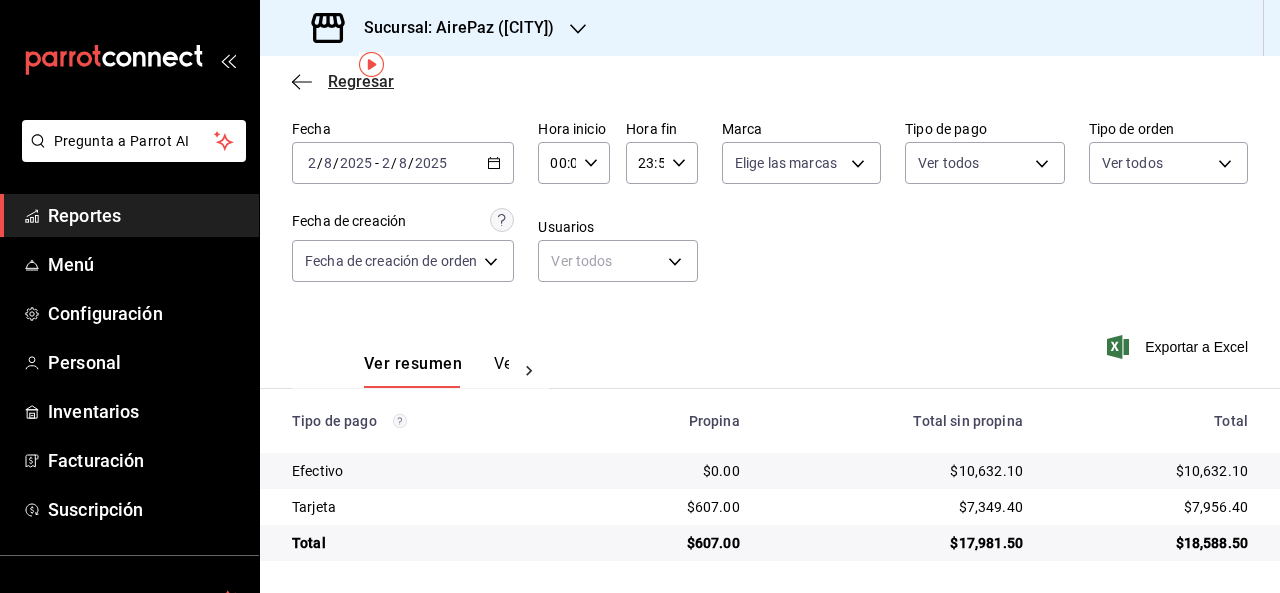 click on "Regresar" at bounding box center (361, 81) 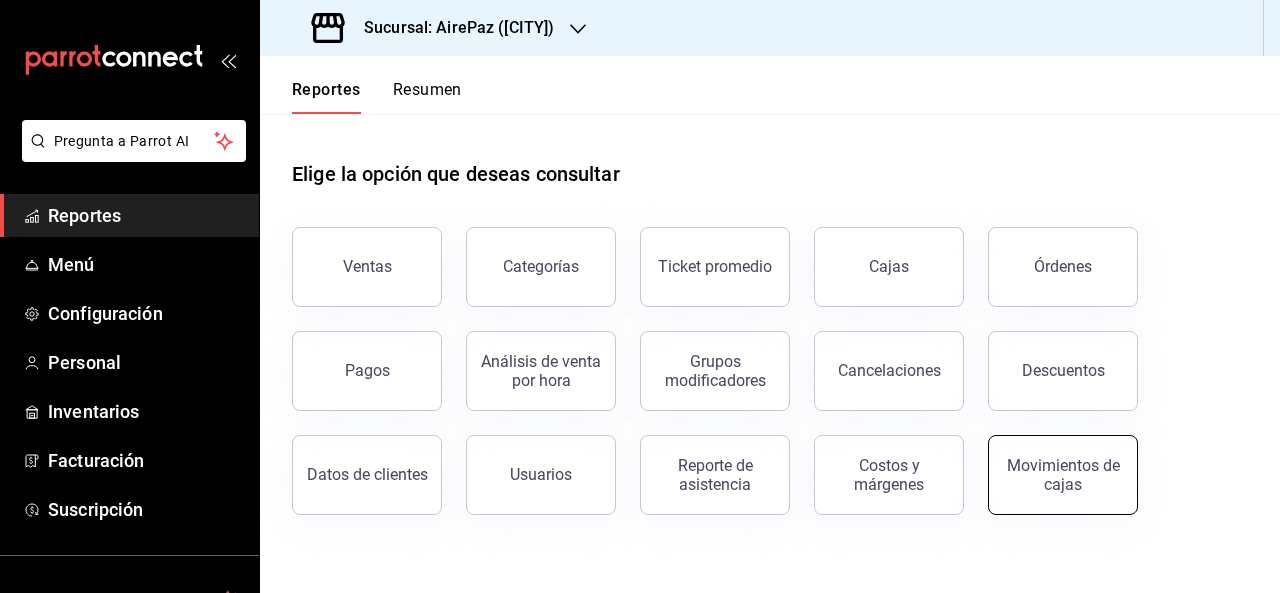 click on "Movimientos de cajas" at bounding box center (1063, 475) 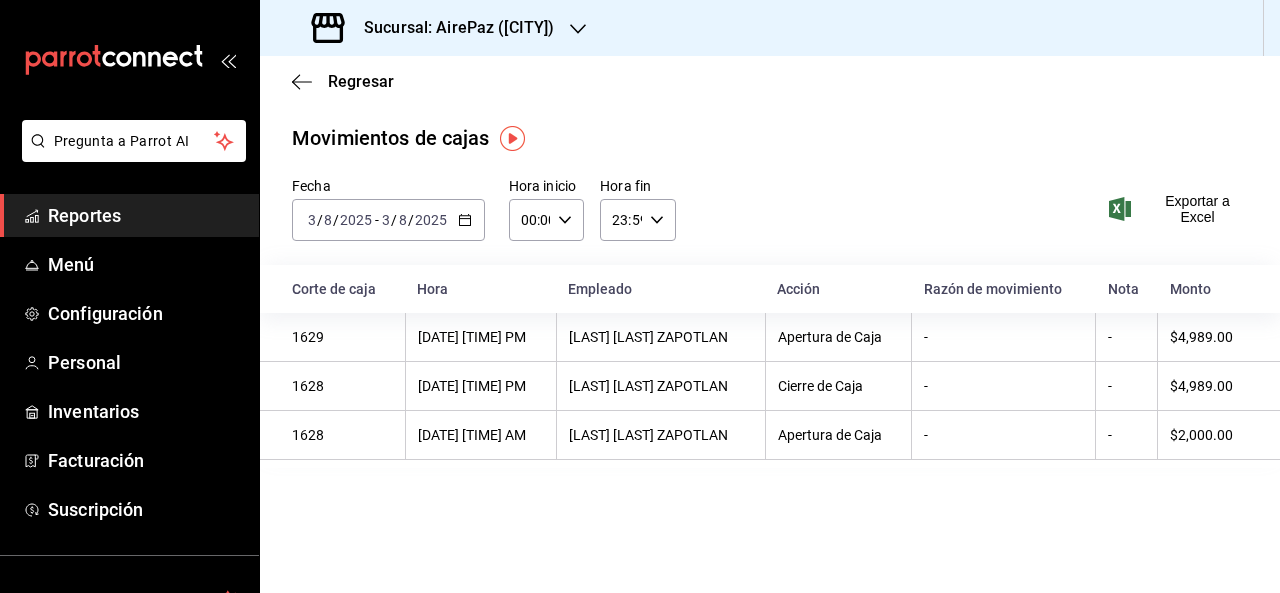 click 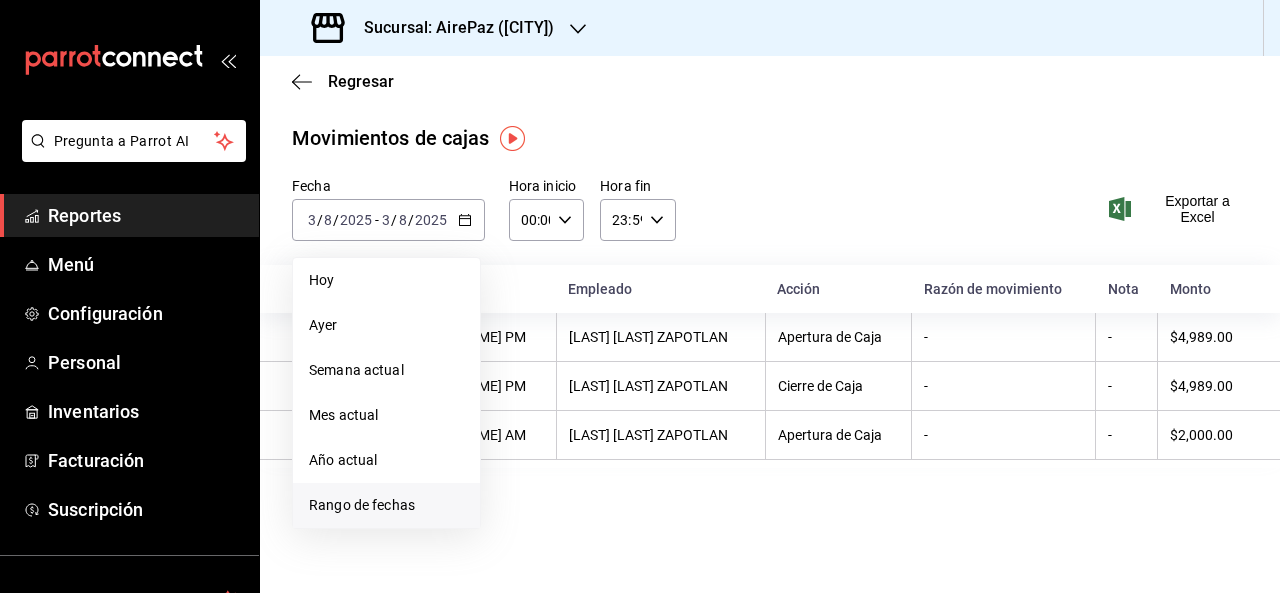 click on "Rango de fechas" at bounding box center [386, 505] 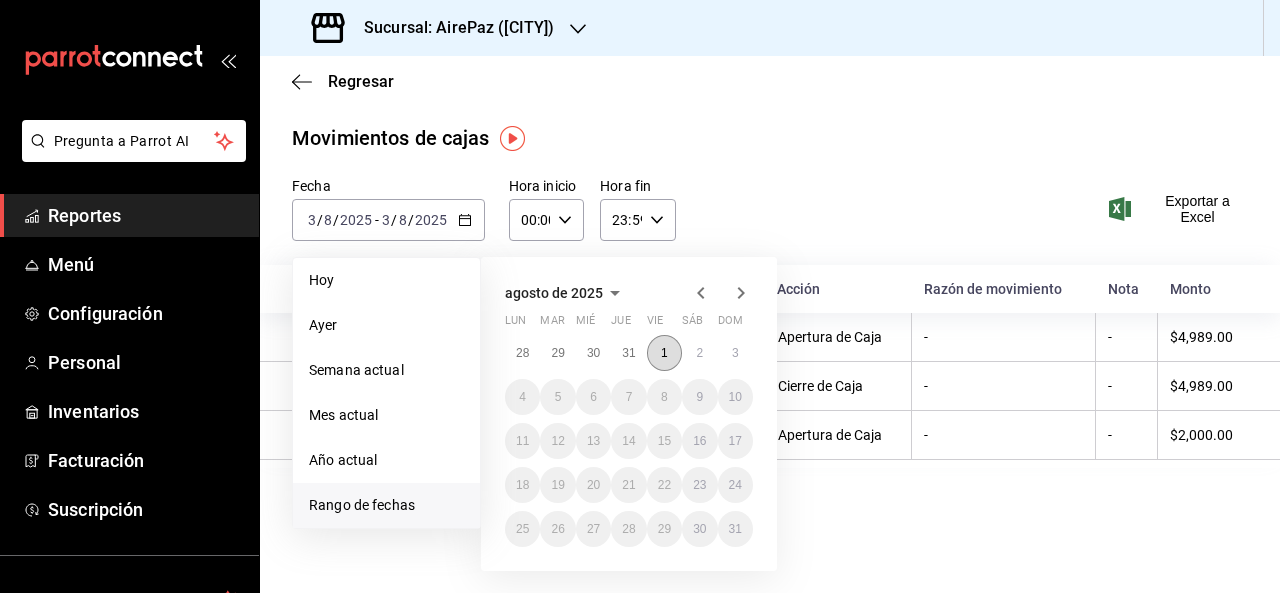 click on "1" at bounding box center (664, 353) 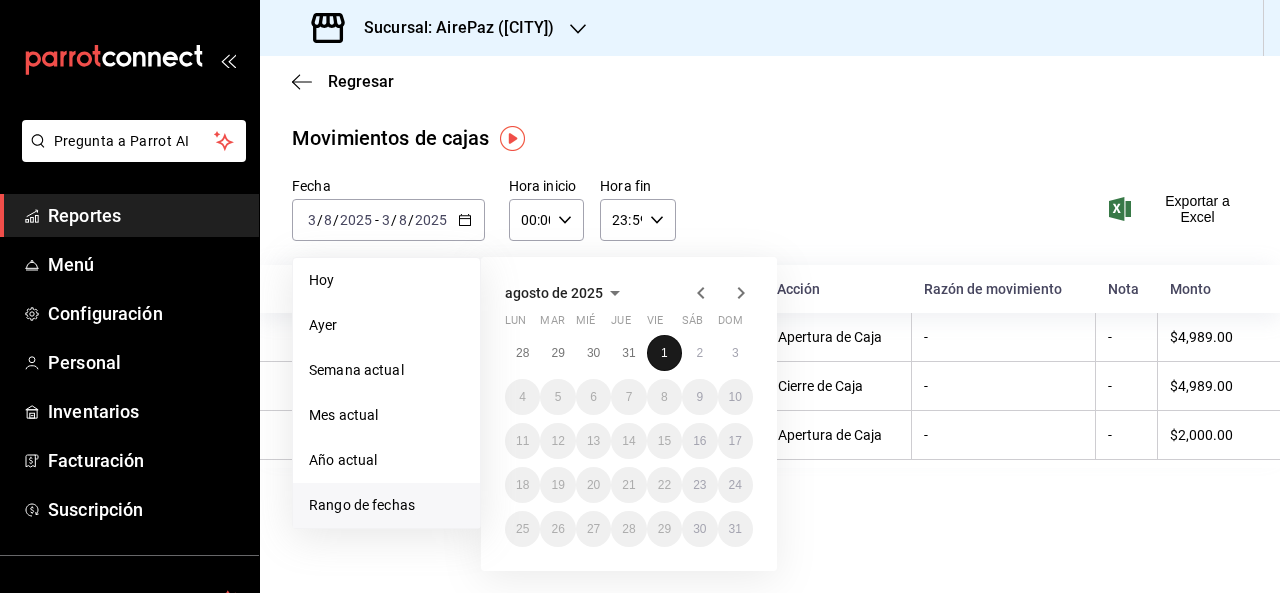 click on "1" at bounding box center [664, 353] 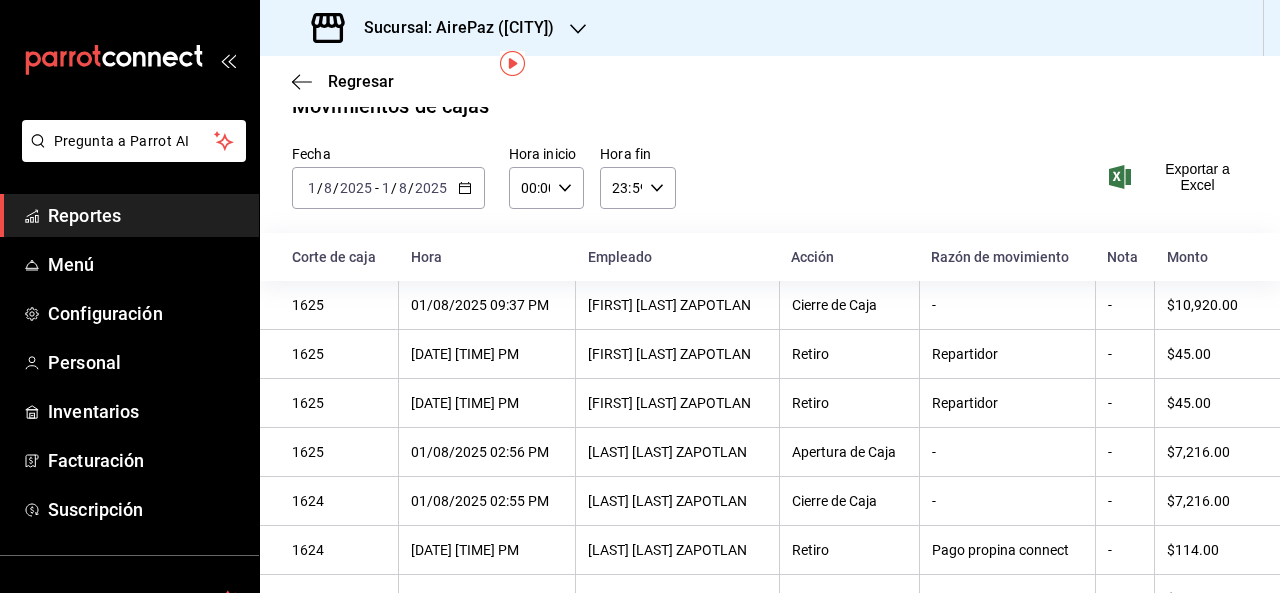 scroll, scrollTop: 79, scrollLeft: 0, axis: vertical 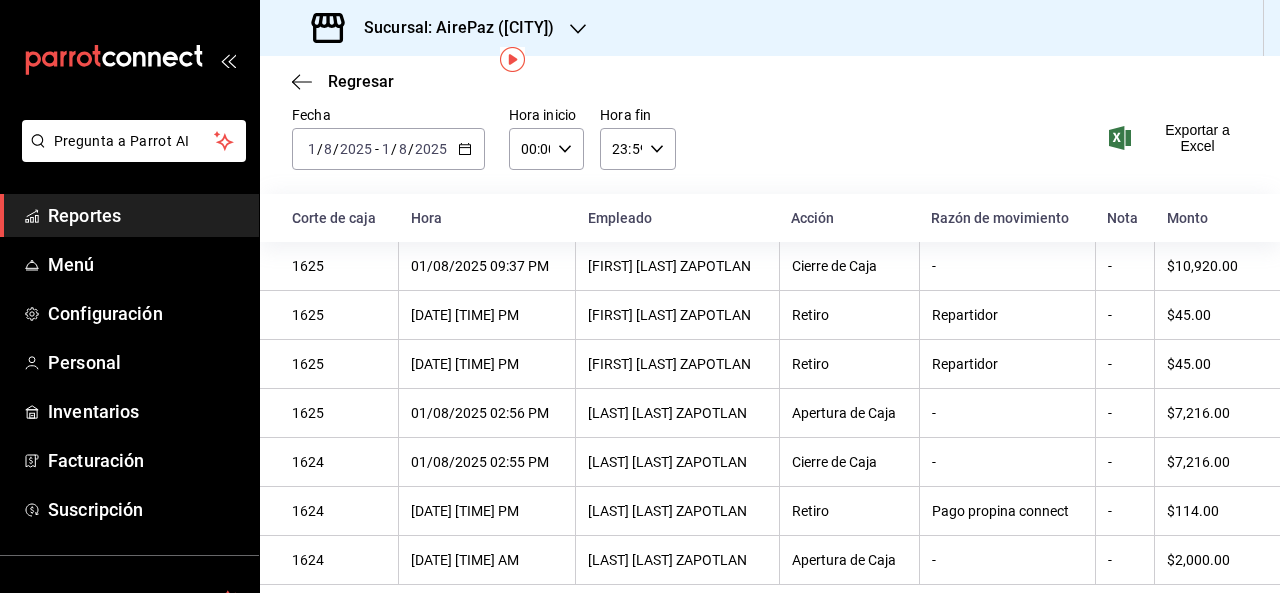 click on "Fecha [DATE] [DATE] - [DATE] [DATE] Hora inicio 00:00 Hora inicio Hora fin 23:59 Hora fin Exportar a Excel" at bounding box center [770, 150] 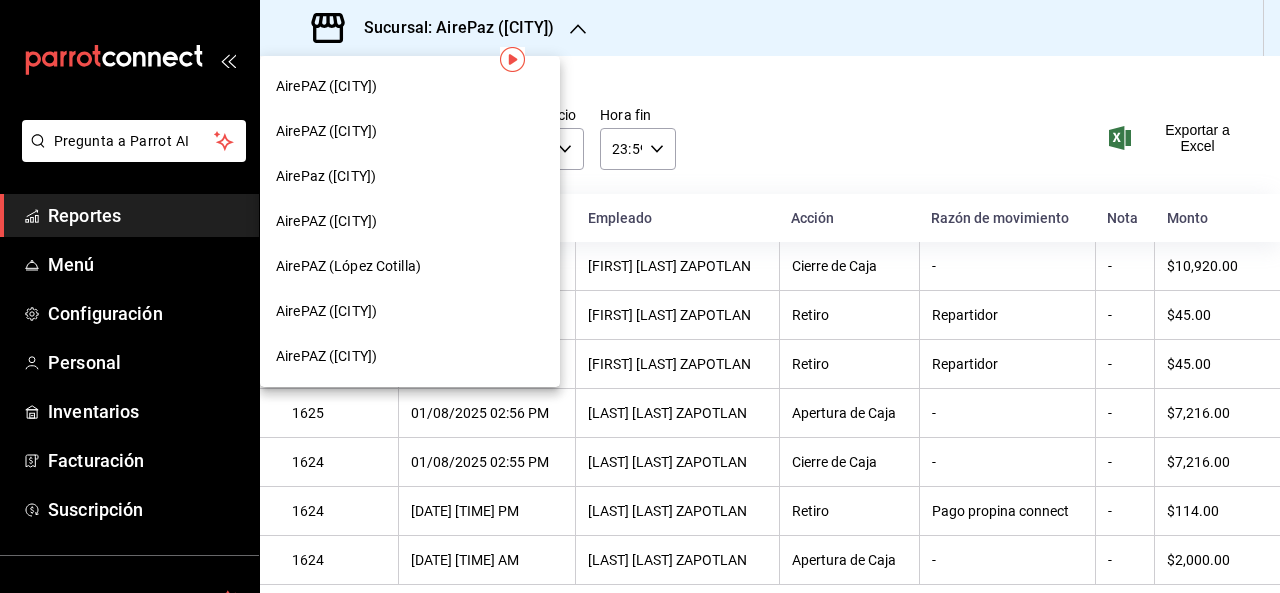 click at bounding box center [640, 296] 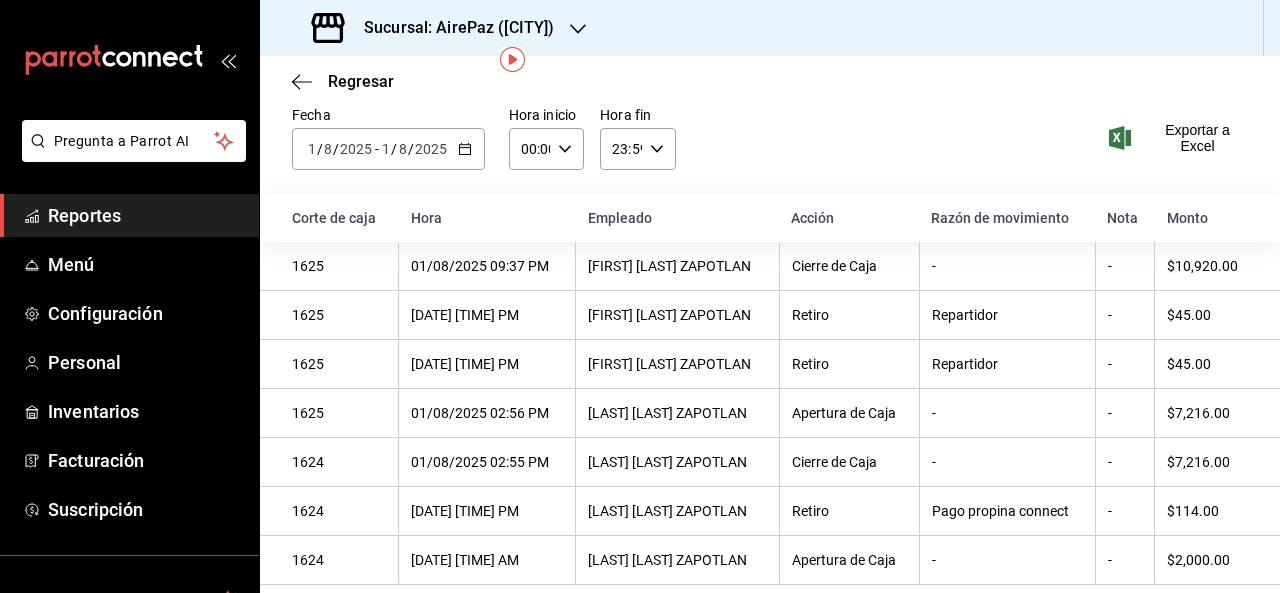 click on "2025-08-01 1 / 8 / 2025 - 2025-08-01 1 / 8 / 2025" at bounding box center (388, 149) 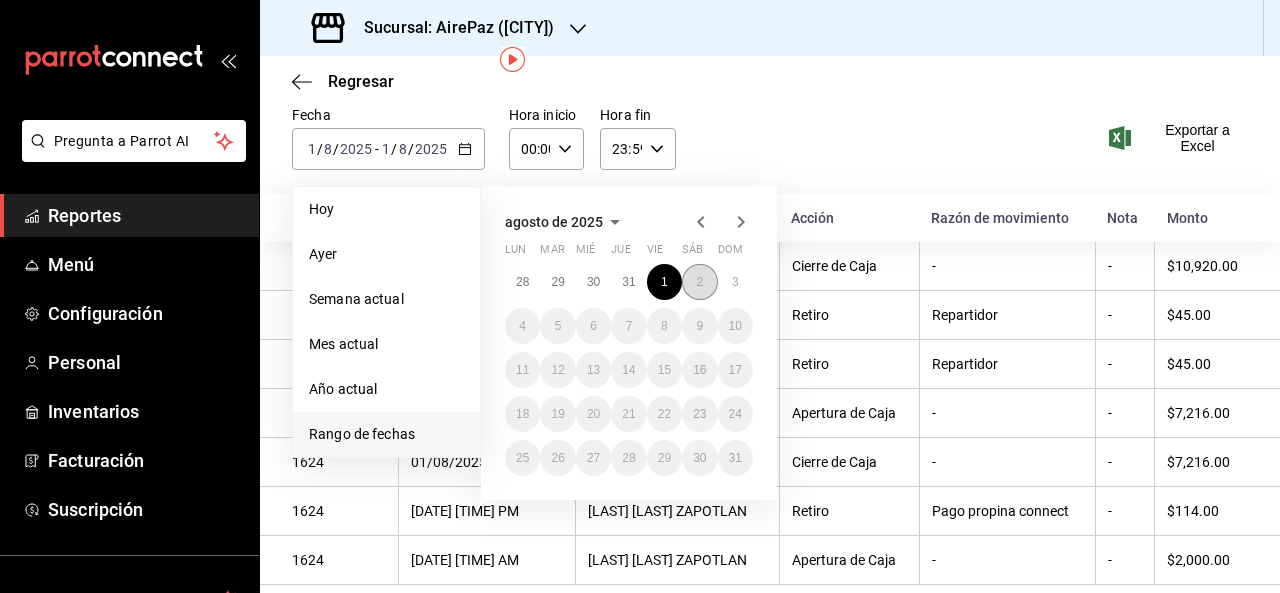 click on "2" at bounding box center [699, 282] 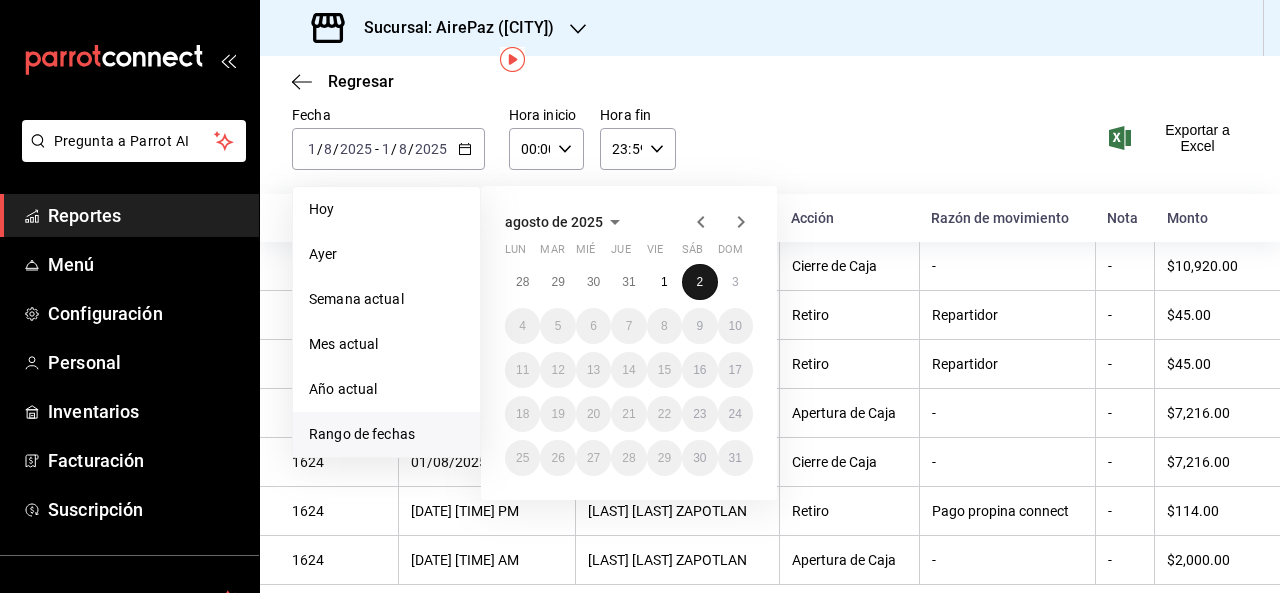 click on "2" at bounding box center [699, 282] 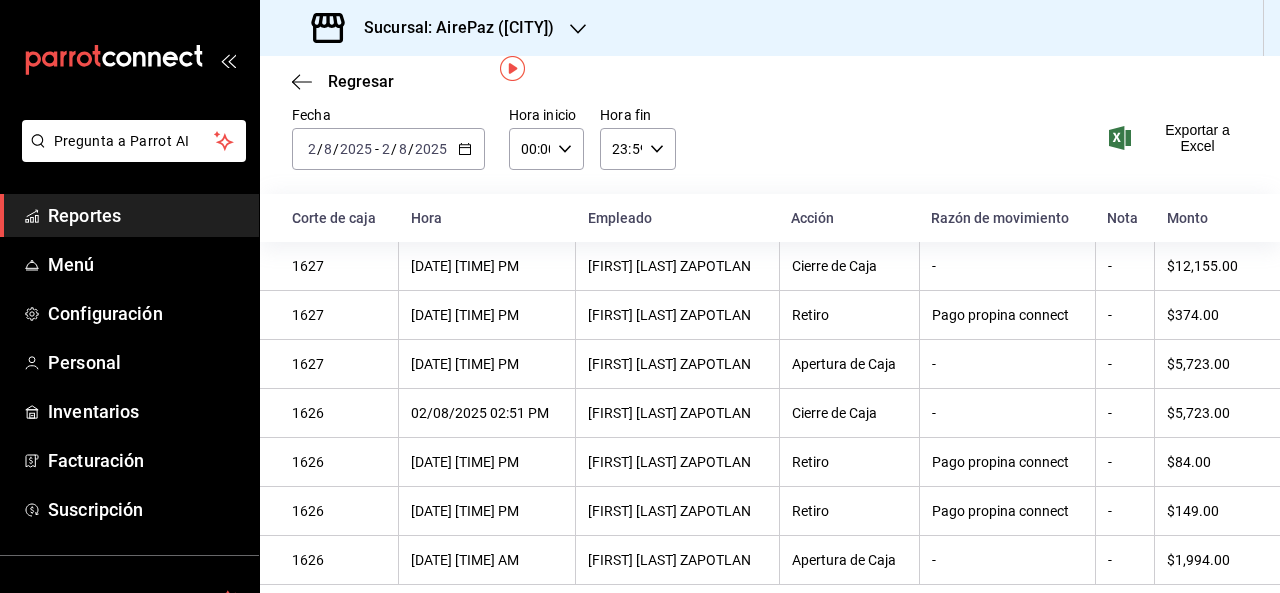 scroll, scrollTop: 79, scrollLeft: 0, axis: vertical 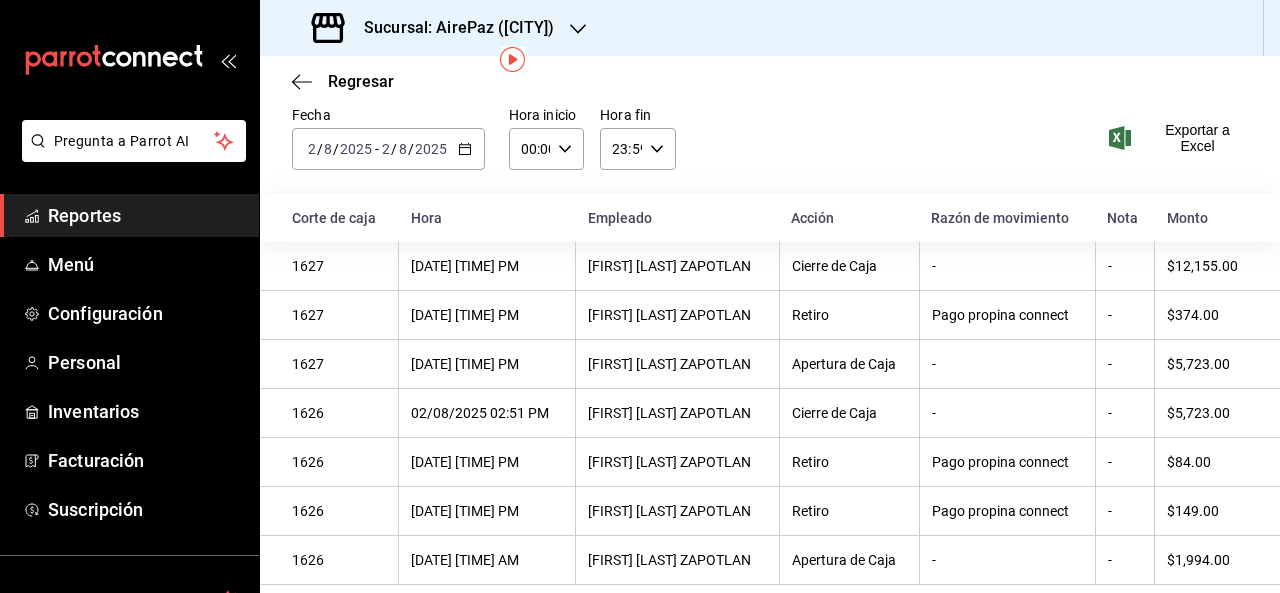 click on "Fecha [DATE] [DATE] - [DATE] [DATE] Hora inicio 00:00 Hora inicio Hora fin 23:59 Hora fin Exportar a Excel" at bounding box center [770, 150] 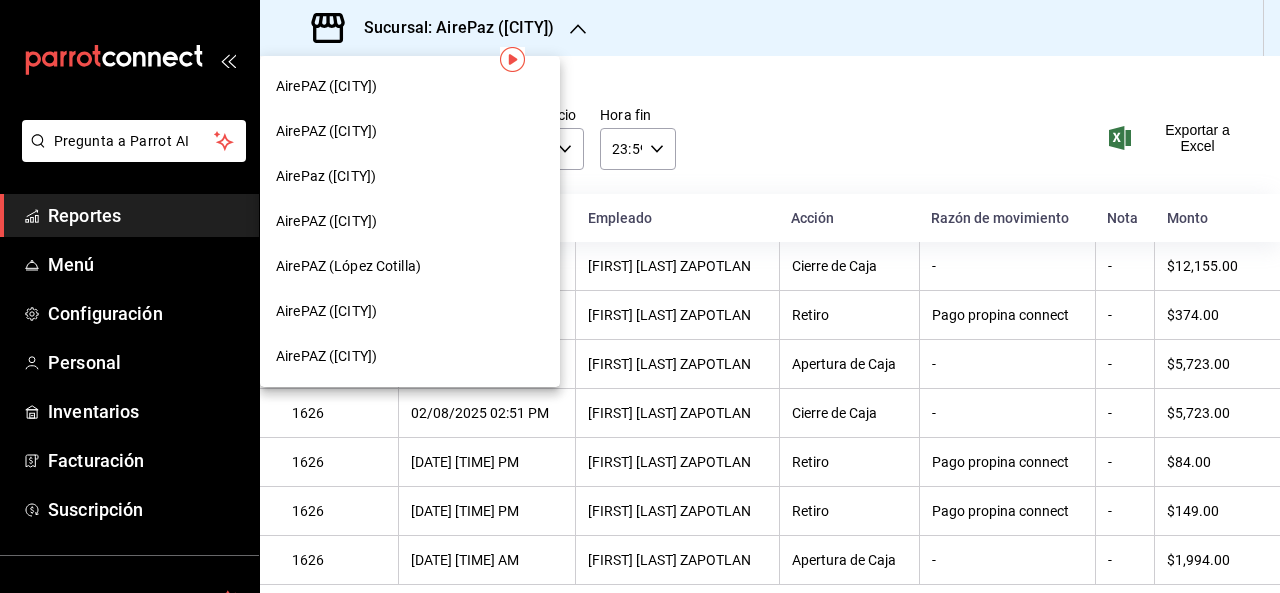 click on "AirePAZ ([CITY])" at bounding box center [326, 86] 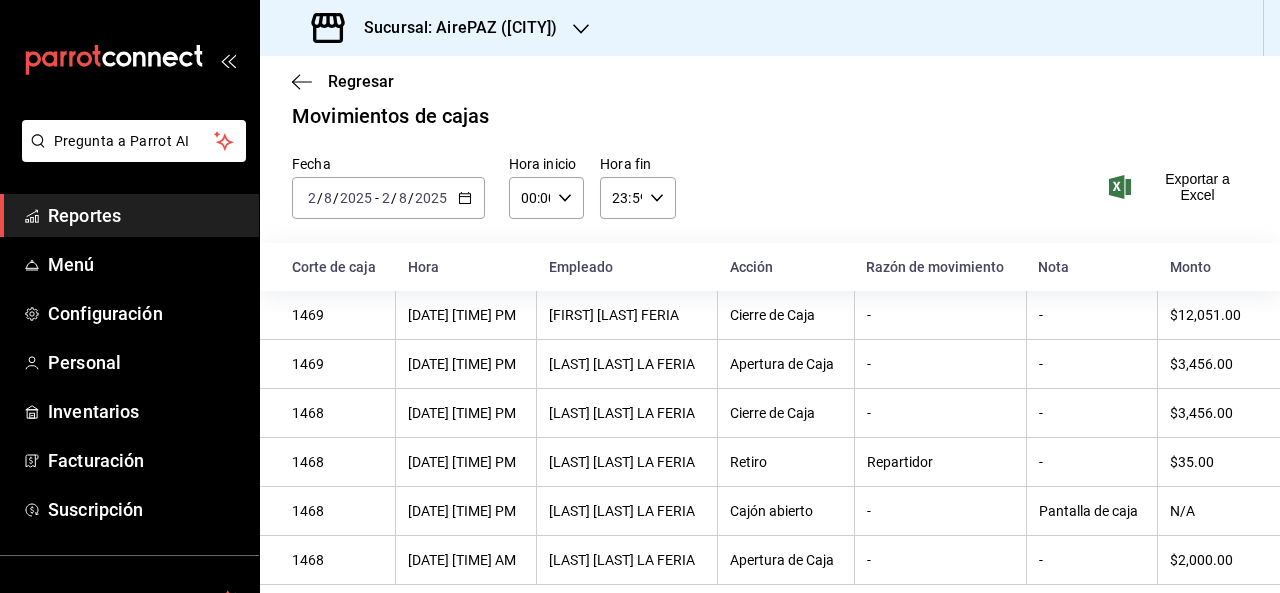 scroll, scrollTop: 148, scrollLeft: 0, axis: vertical 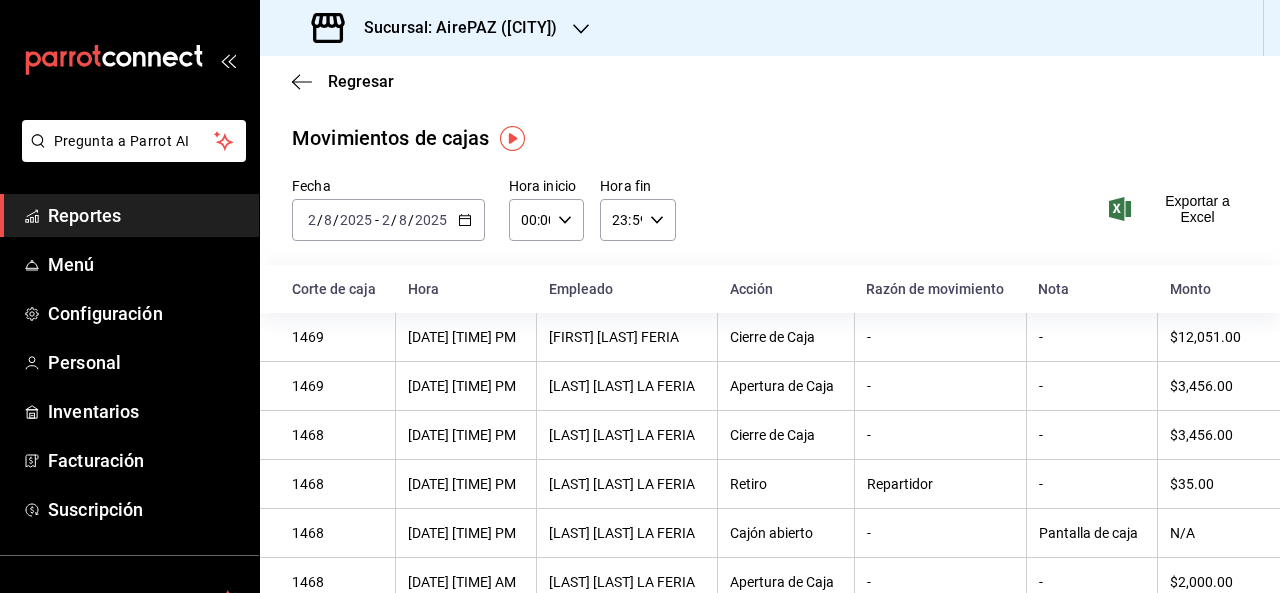 click 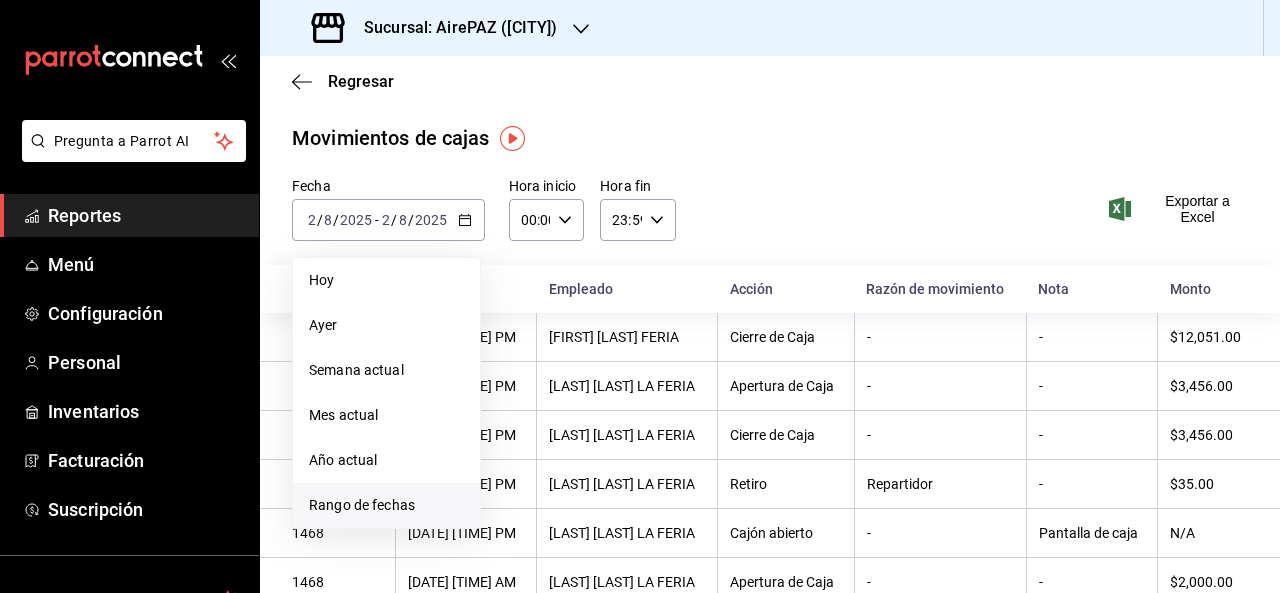 click on "Rango de fechas" at bounding box center (386, 505) 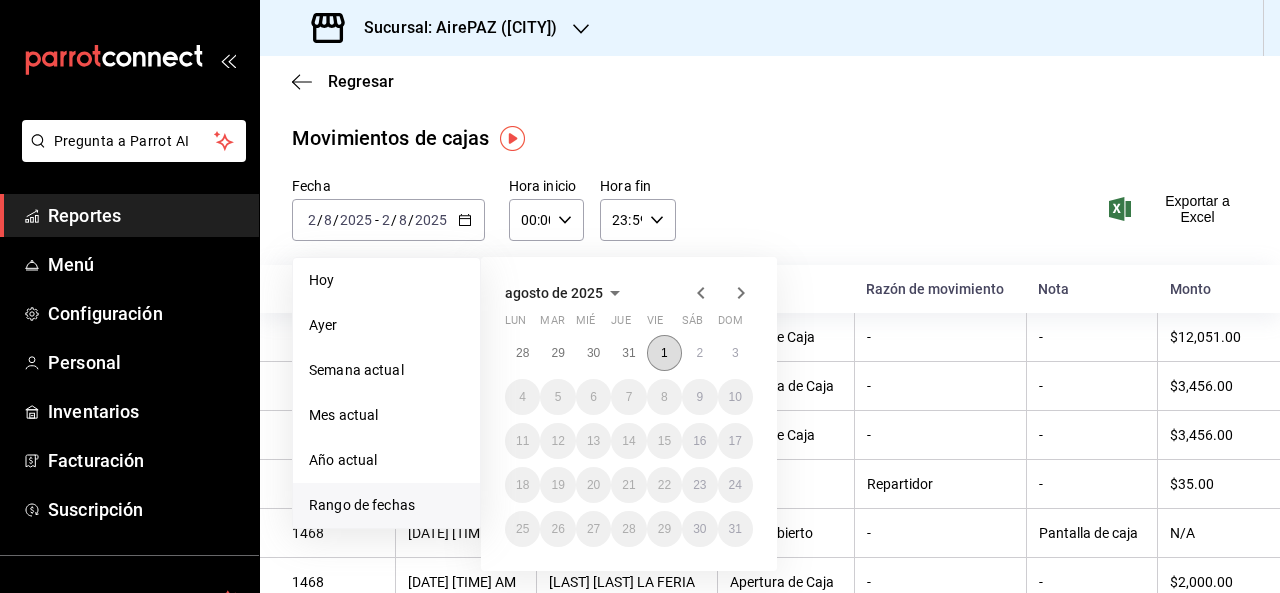 click on "1" at bounding box center (664, 353) 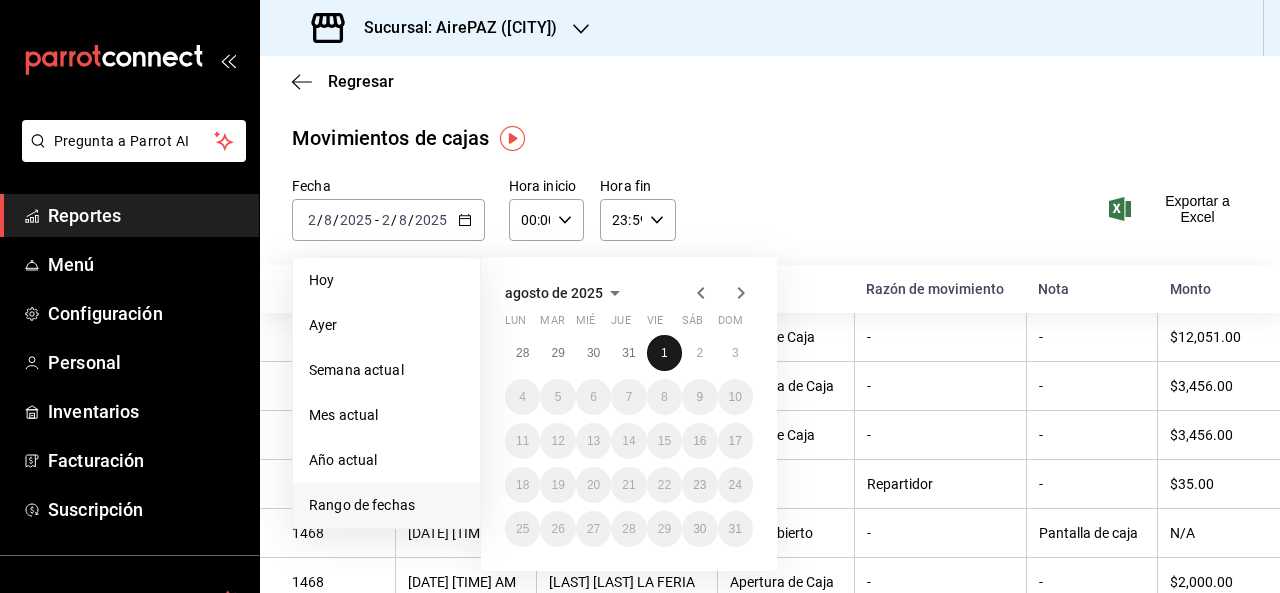 click on "1" at bounding box center (664, 353) 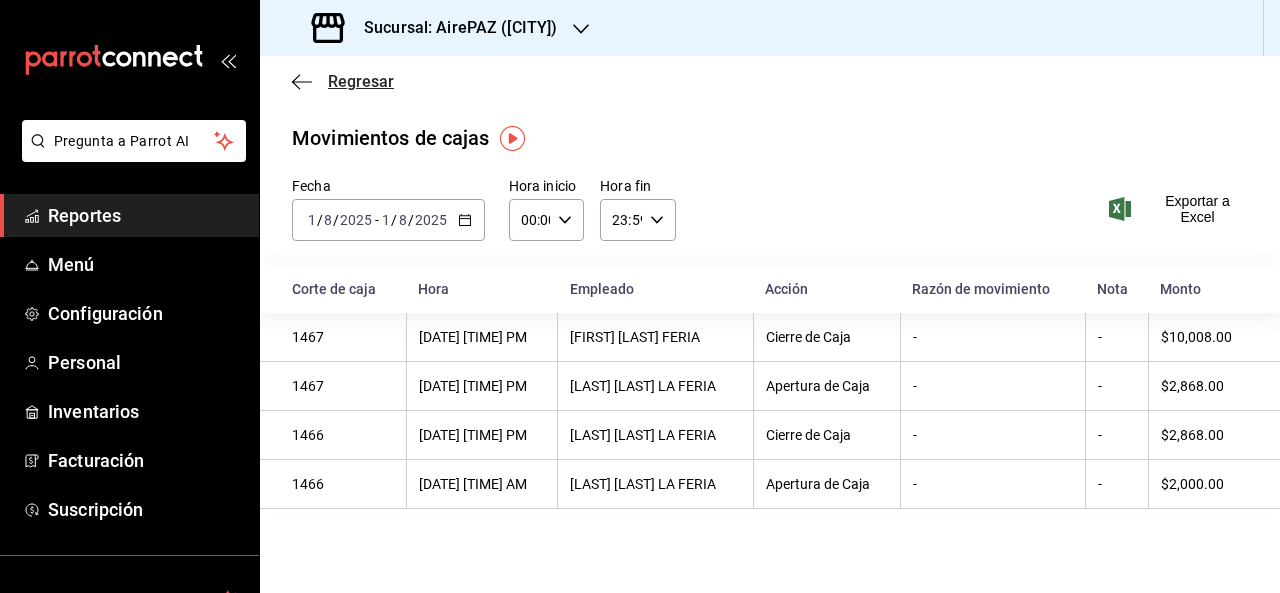 click on "Regresar" at bounding box center [361, 81] 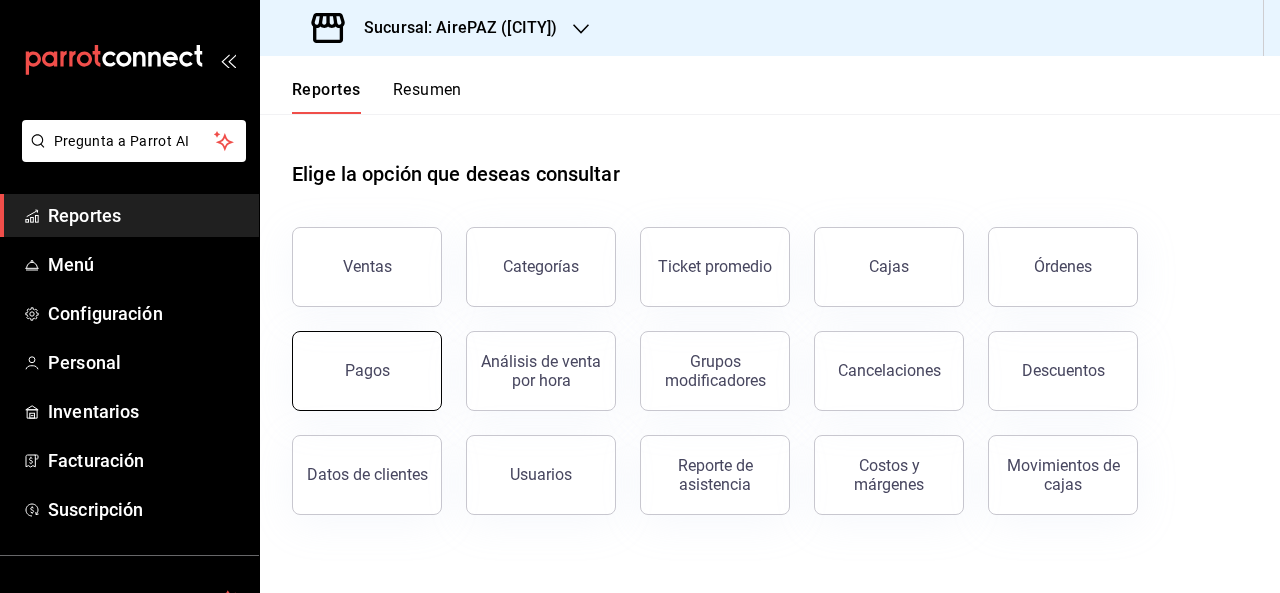click on "Pagos" at bounding box center (367, 370) 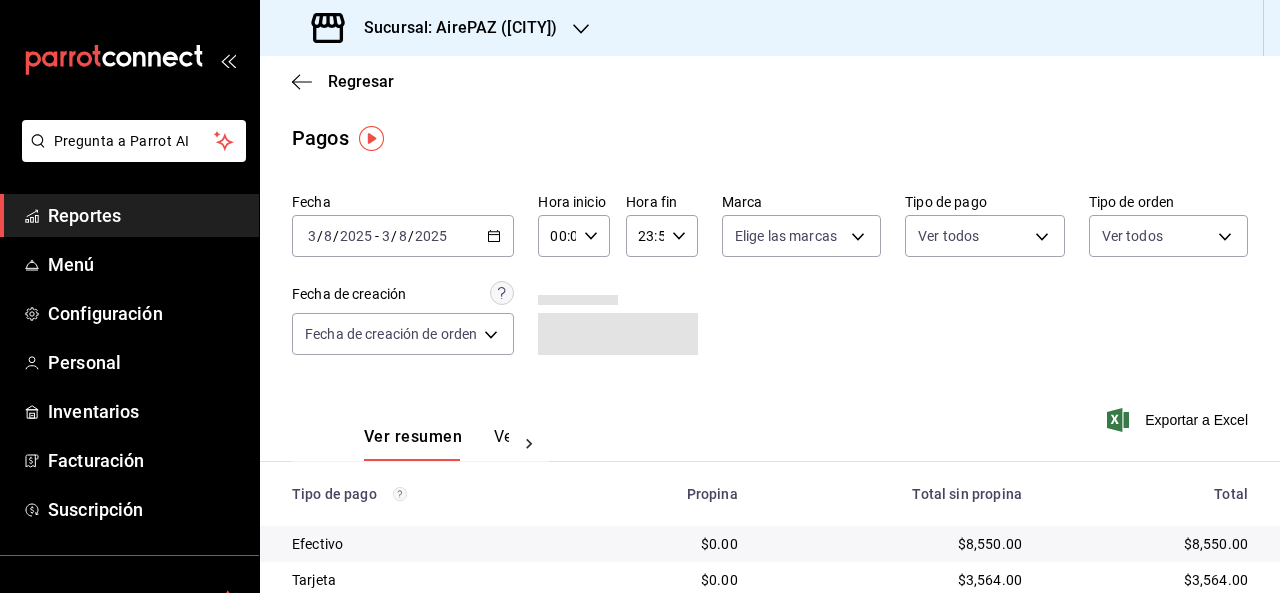 click on "2025-08-03 3 / 8 / 2025 - 2025-08-03 3 / 8 / 2025" at bounding box center (403, 236) 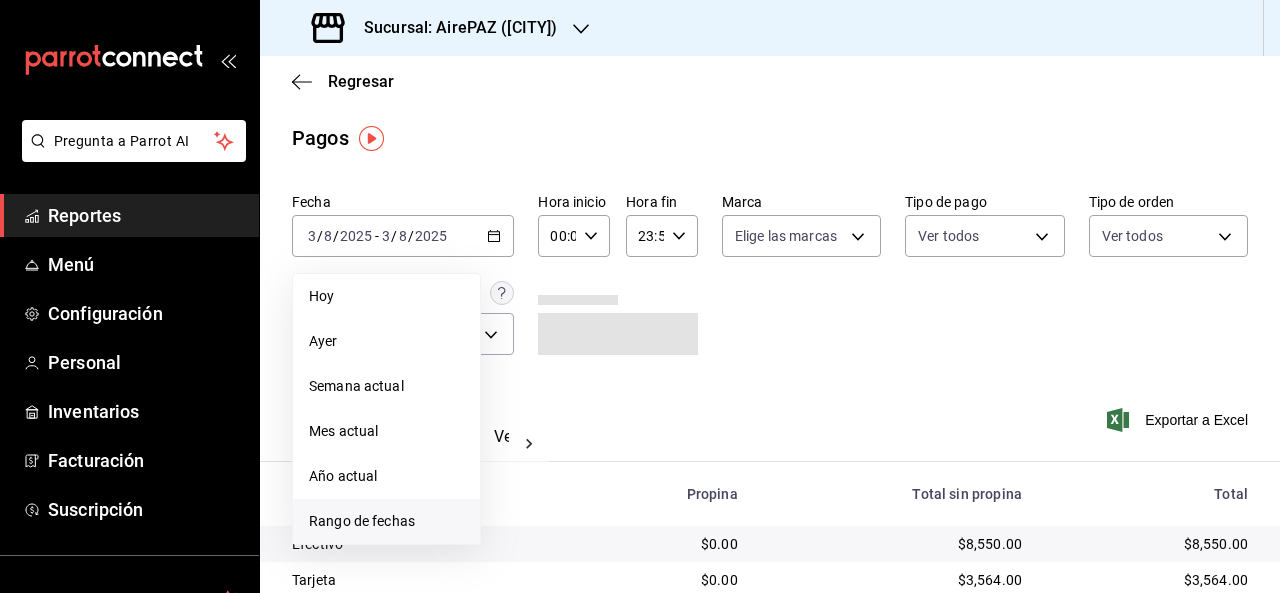 click on "Rango de fechas" at bounding box center (386, 521) 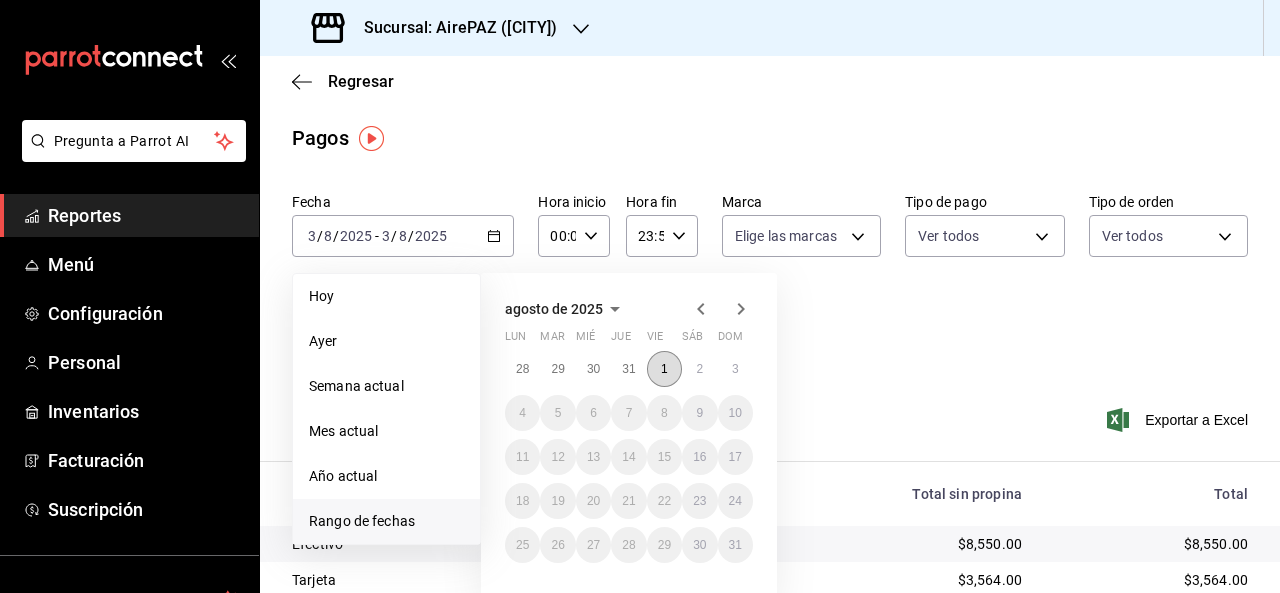 click on "1" at bounding box center (664, 369) 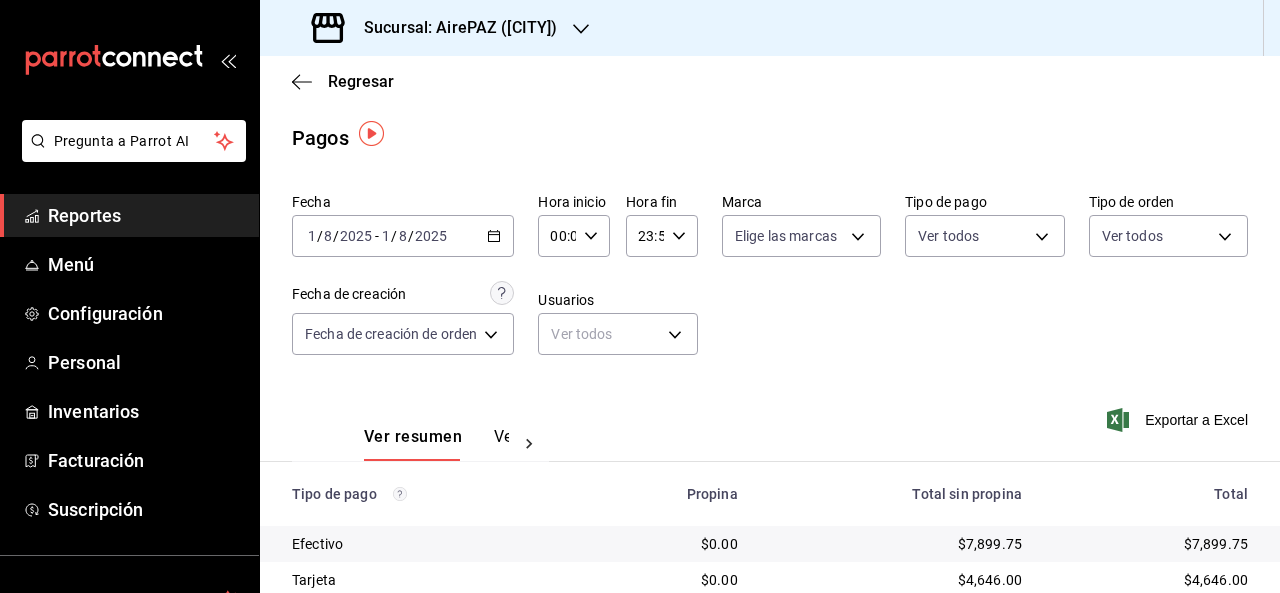 scroll, scrollTop: 74, scrollLeft: 0, axis: vertical 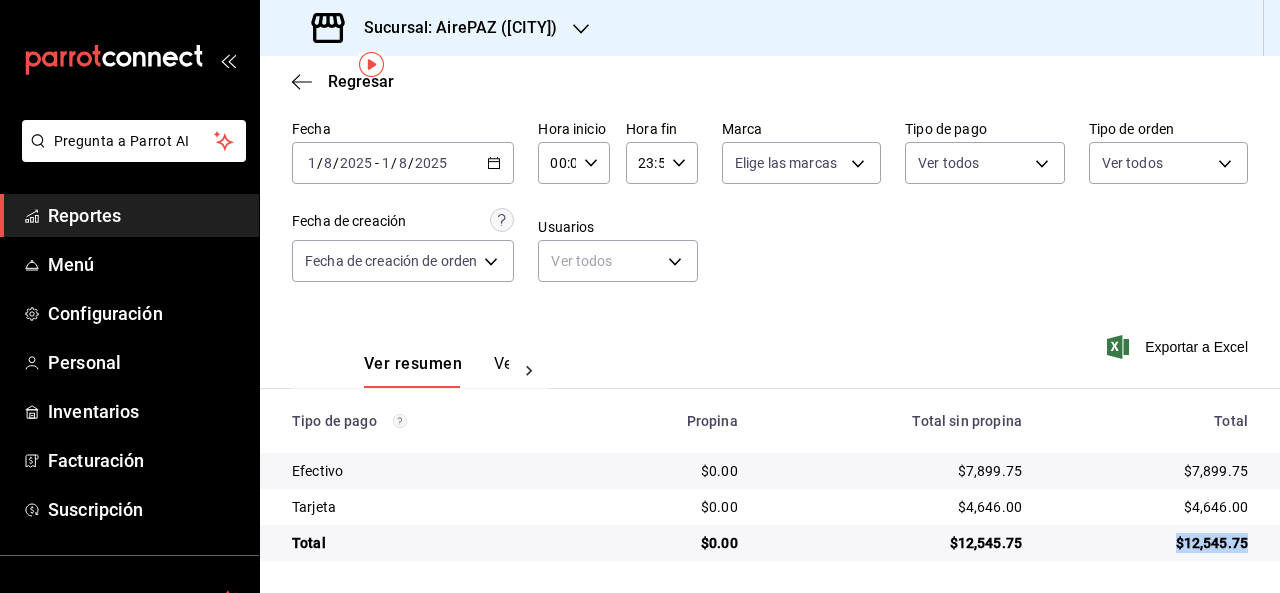 drag, startPoint x: 1155, startPoint y: 534, endPoint x: 1237, endPoint y: 543, distance: 82.492424 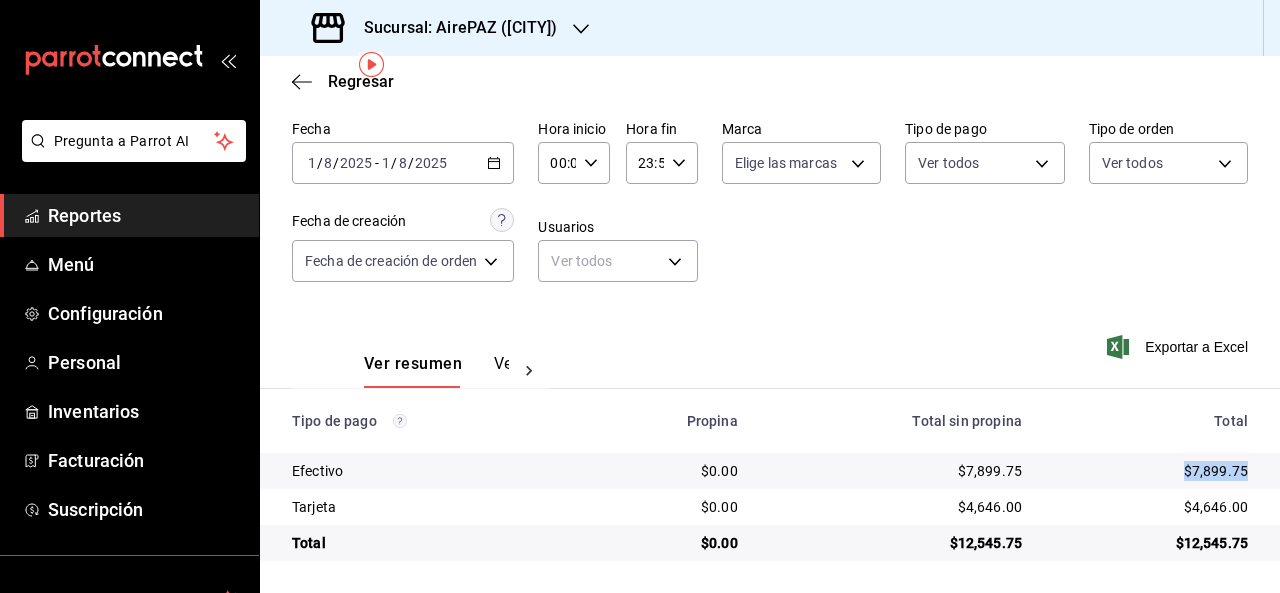 drag, startPoint x: 1171, startPoint y: 464, endPoint x: 1233, endPoint y: 469, distance: 62.201286 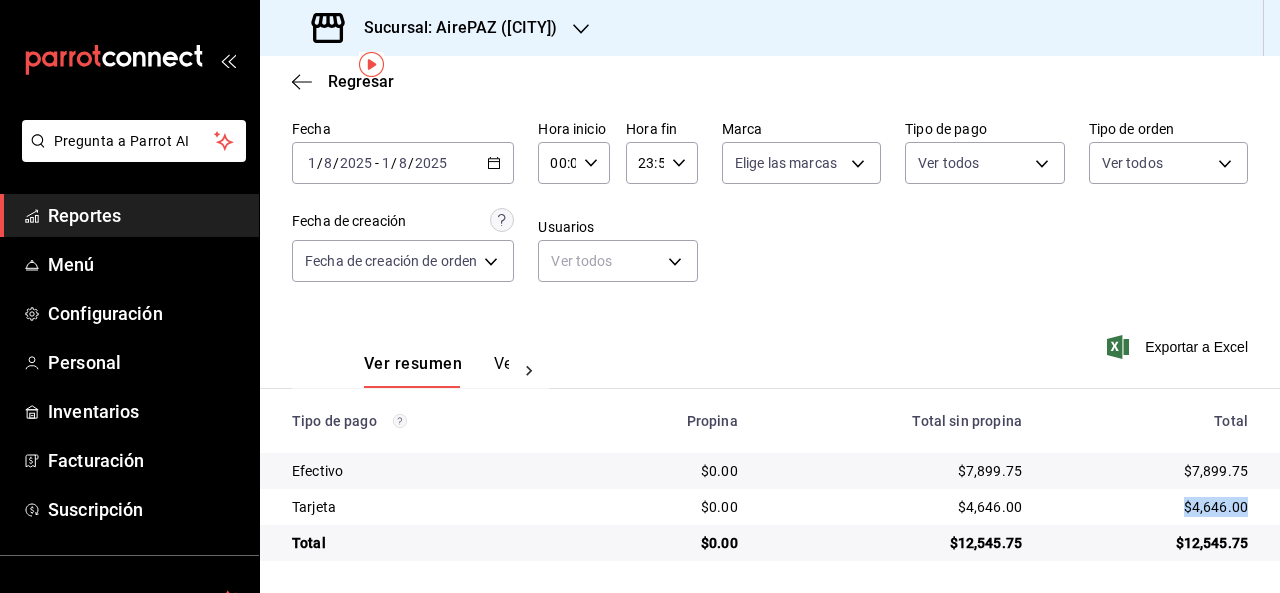 drag, startPoint x: 1164, startPoint y: 499, endPoint x: 1232, endPoint y: 496, distance: 68.06615 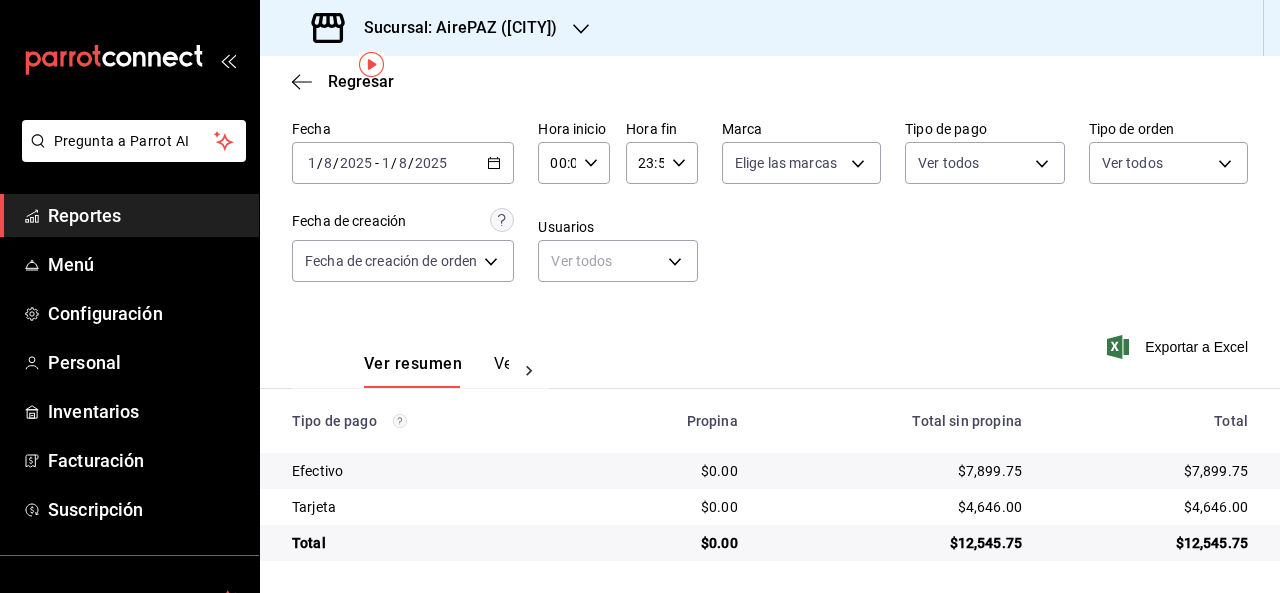 click on "Fecha [DATE] [DATE] - [DATE] [DATE] Hora inicio 00:00 Hora inicio Hora fin 23:59 Hora fin Marca Elige las marcas Tipo de pago Ver todos Tipo de orden Ver todos Fecha de creación   Fecha de creación de orden ORDER Usuarios Ver todos null" at bounding box center (770, 209) 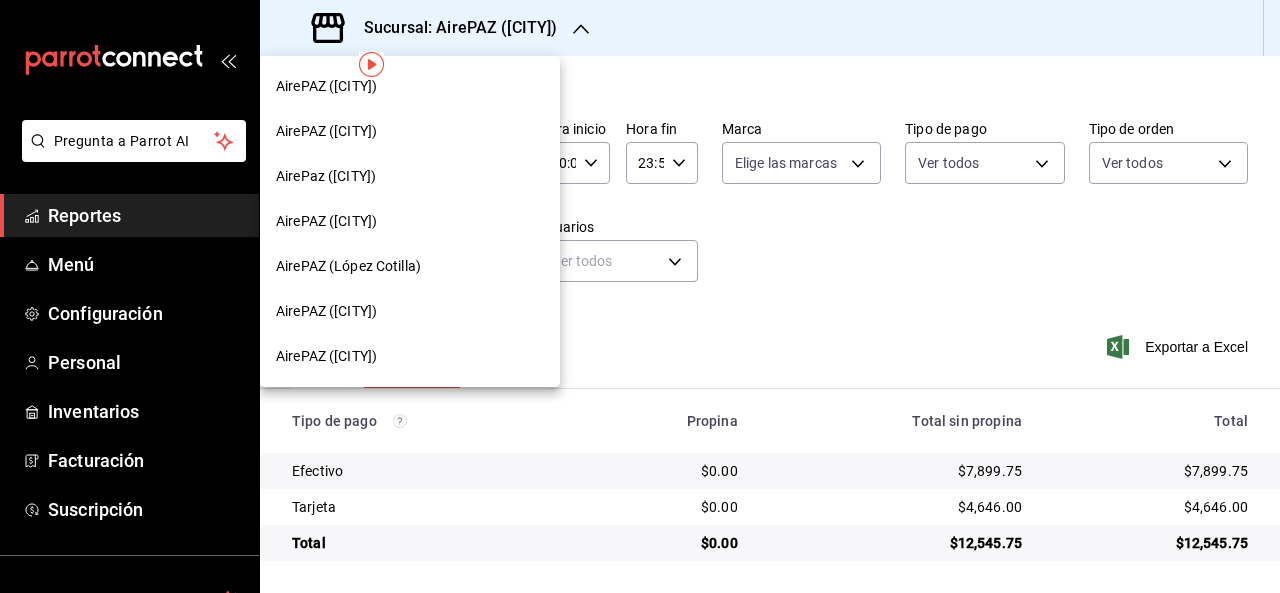 click on "AirePAZ ([CITY])" at bounding box center (326, 131) 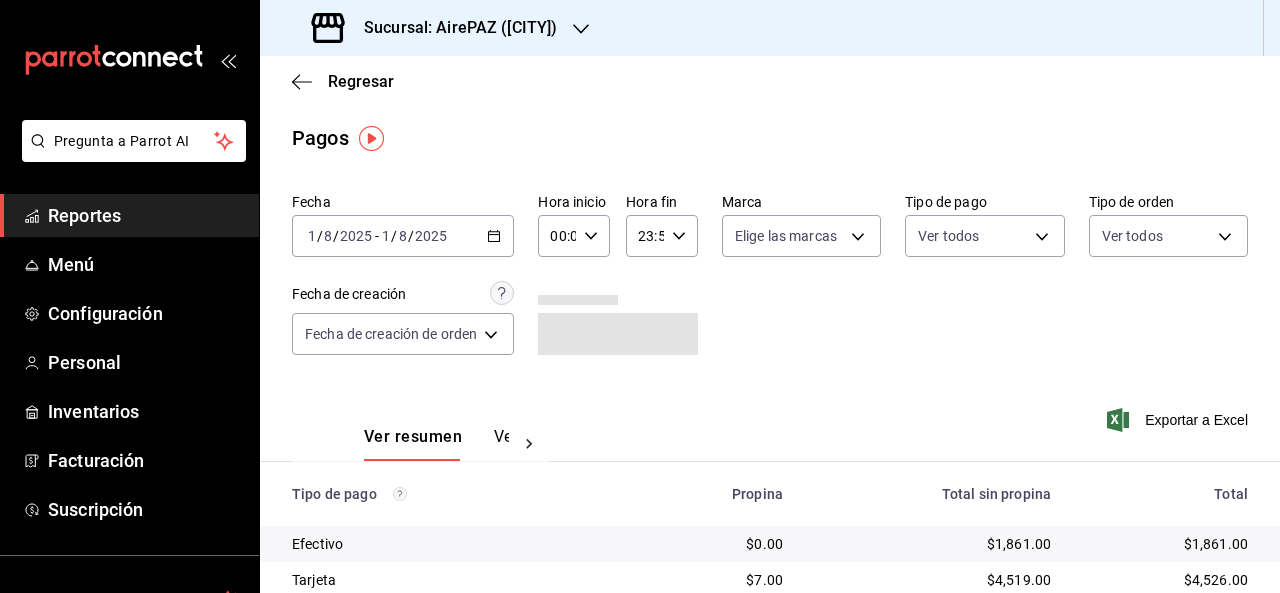 click 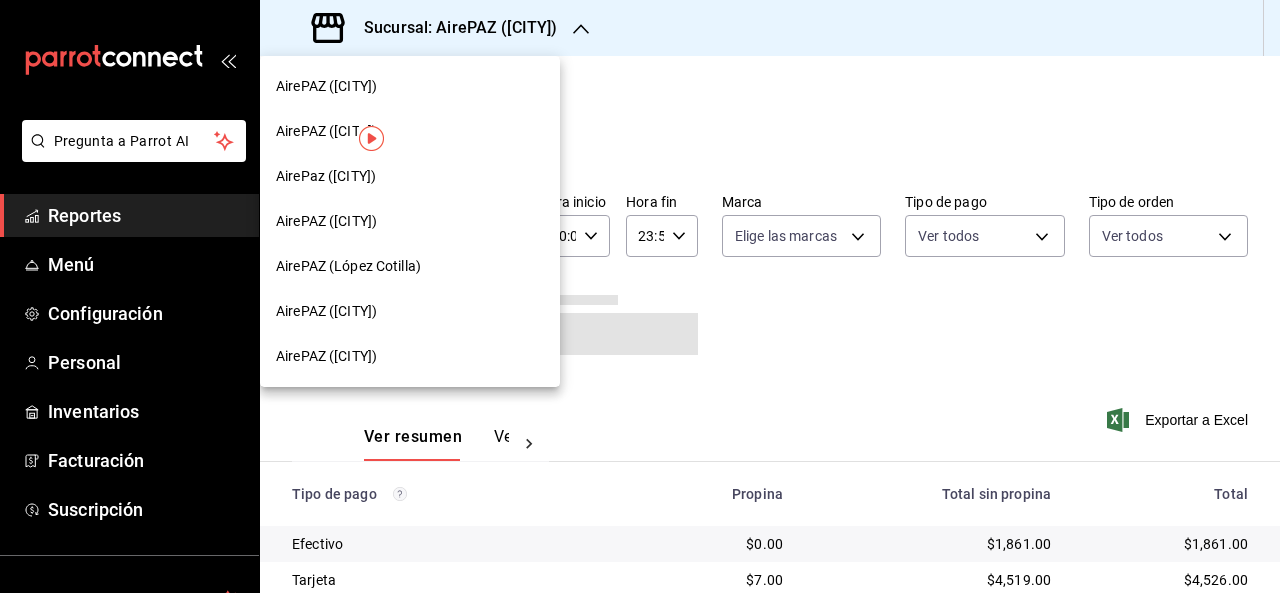 click on "AirePaz ([CITY])" at bounding box center [326, 176] 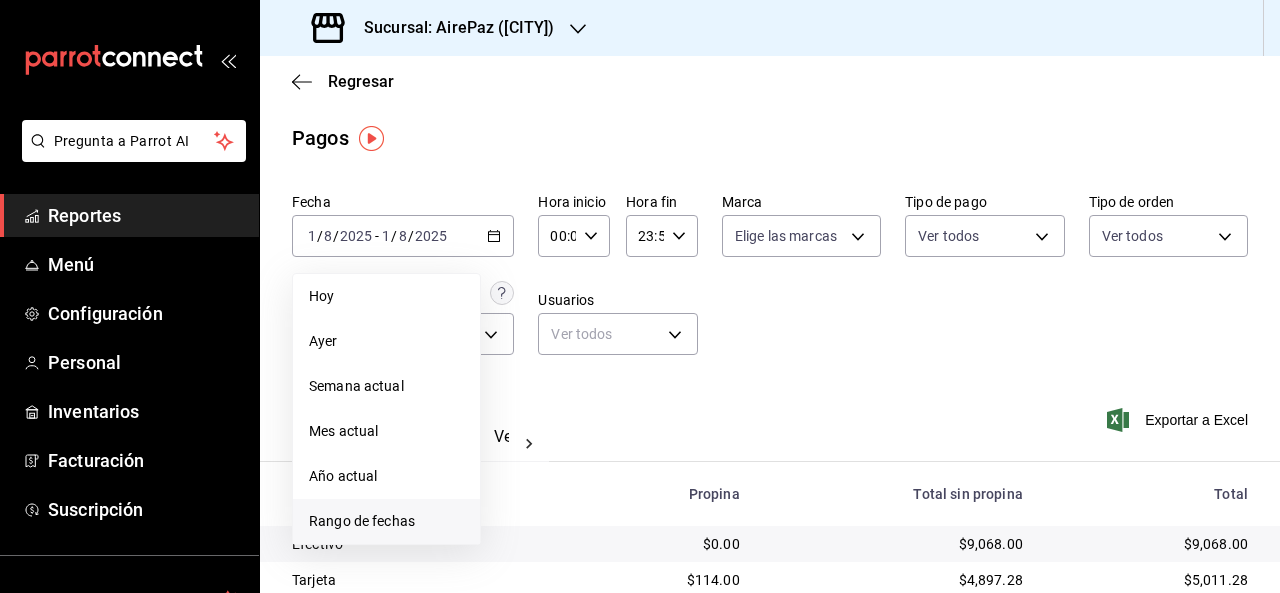 drag, startPoint x: 404, startPoint y: 522, endPoint x: 359, endPoint y: 513, distance: 45.891174 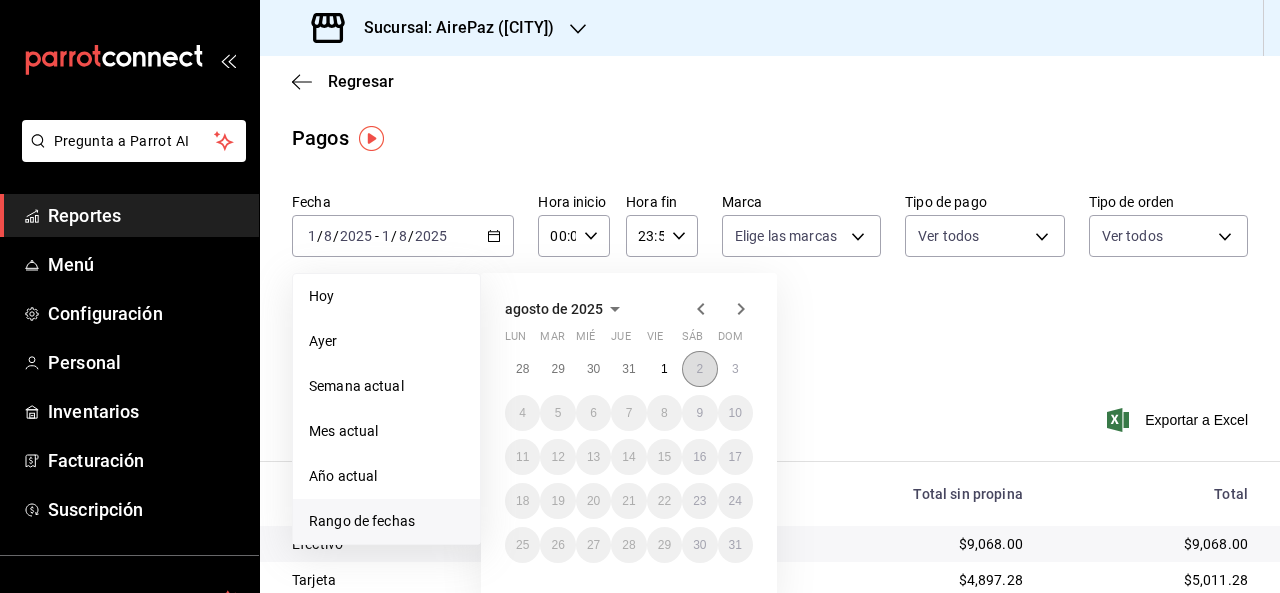 click on "2" at bounding box center [699, 369] 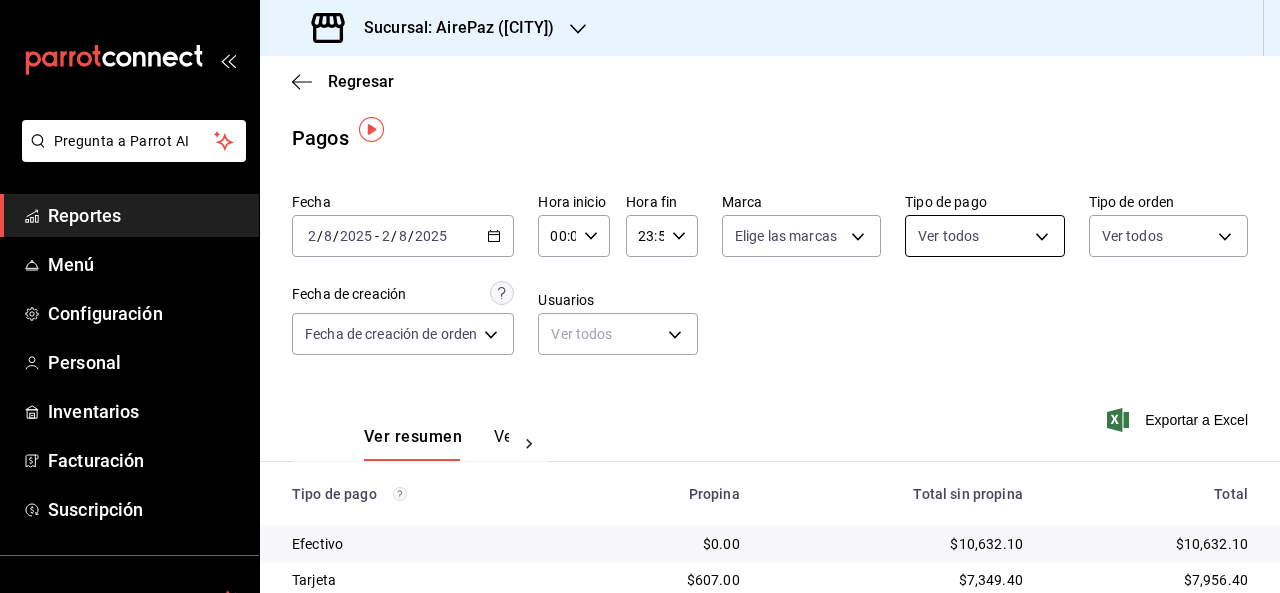 scroll, scrollTop: 74, scrollLeft: 0, axis: vertical 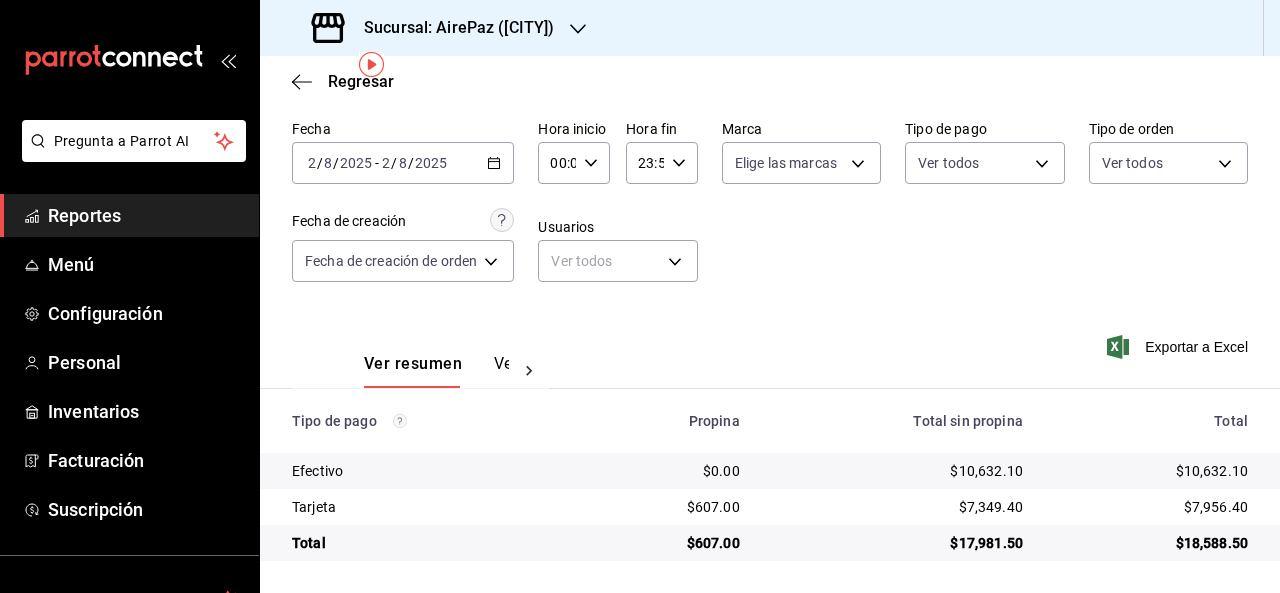 click 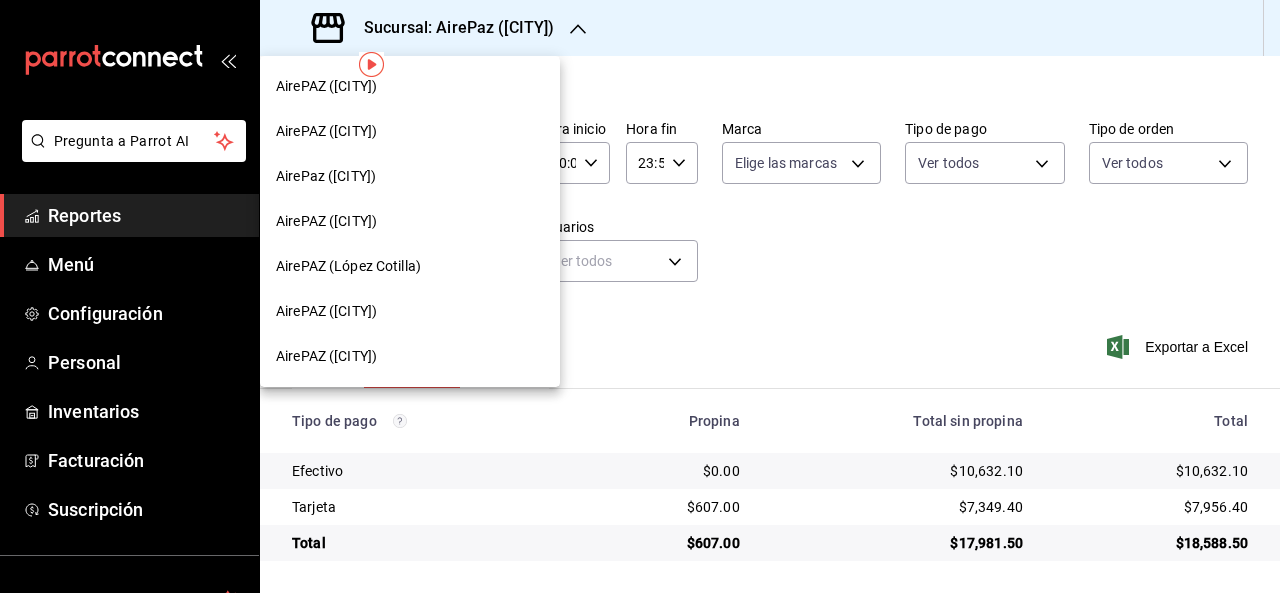 click on "AirePAZ ([CITY])" at bounding box center (326, 86) 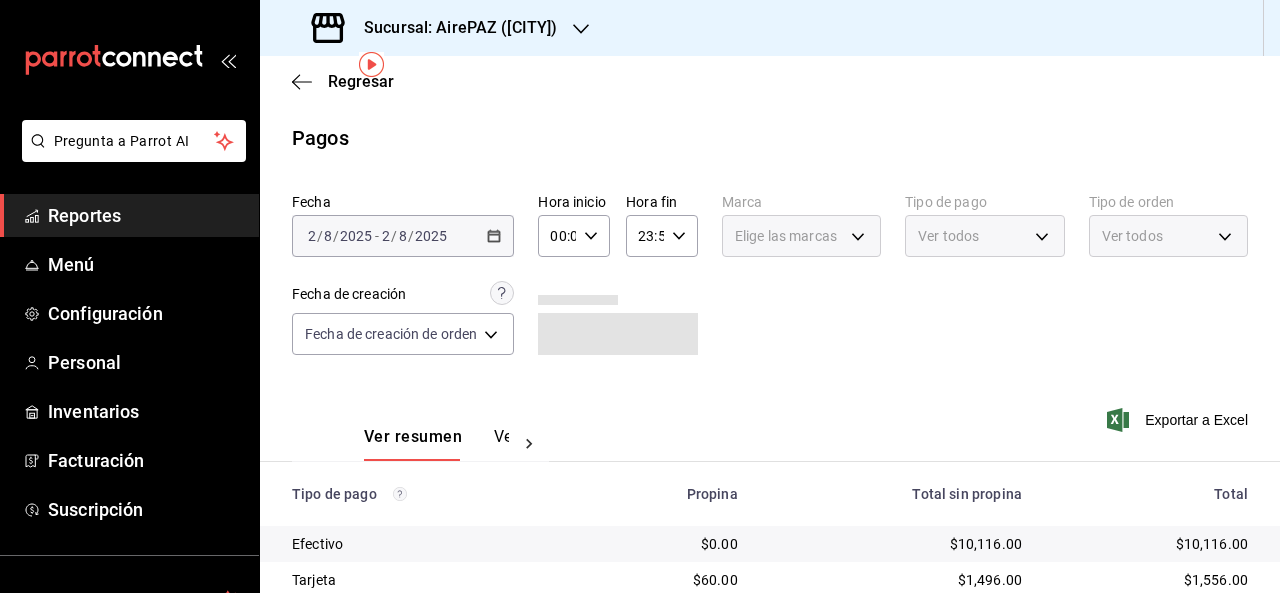 scroll, scrollTop: 74, scrollLeft: 0, axis: vertical 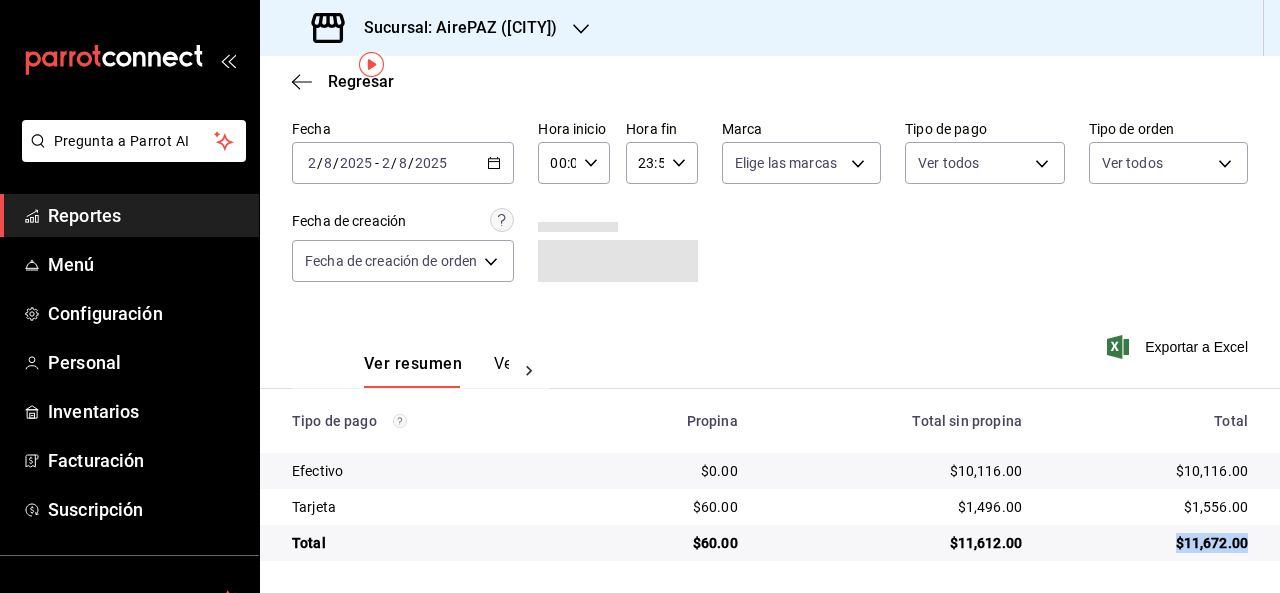 drag, startPoint x: 1161, startPoint y: 541, endPoint x: 1238, endPoint y: 540, distance: 77.00649 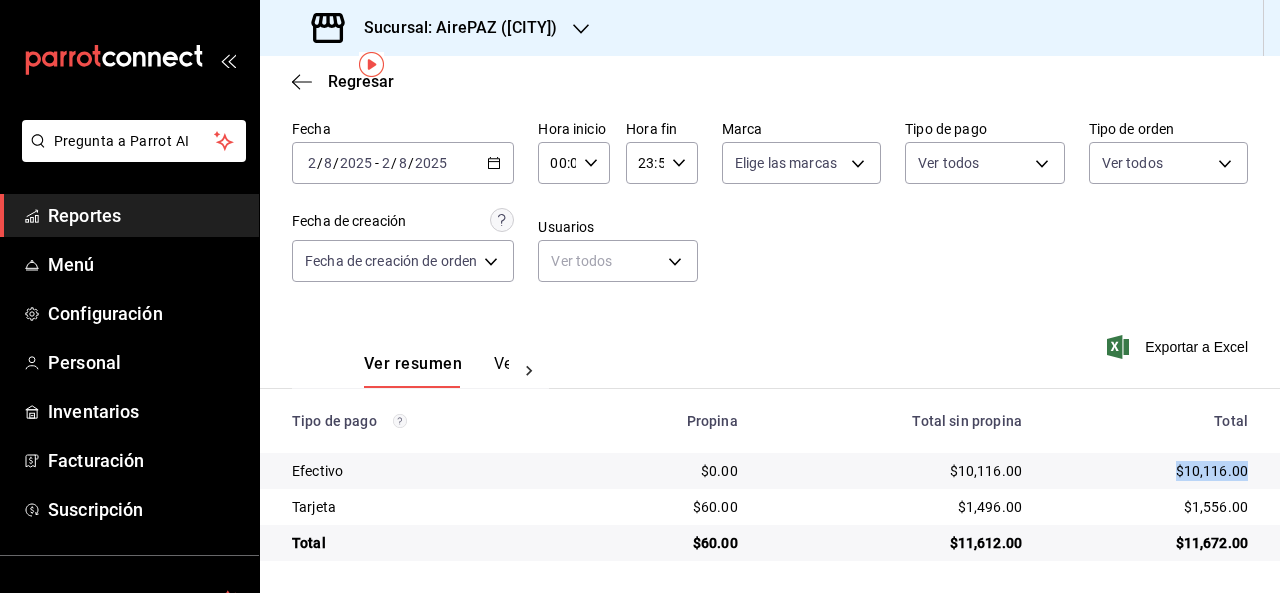 drag, startPoint x: 1162, startPoint y: 469, endPoint x: 1245, endPoint y: 461, distance: 83.38465 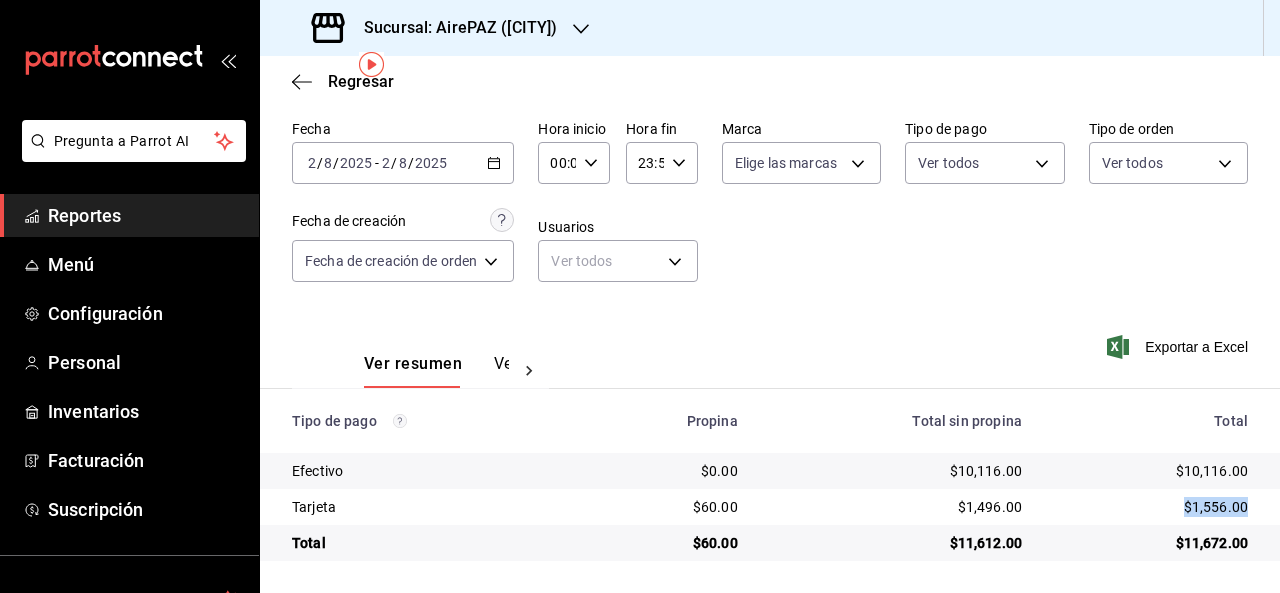 drag, startPoint x: 1168, startPoint y: 504, endPoint x: 1233, endPoint y: 507, distance: 65.06919 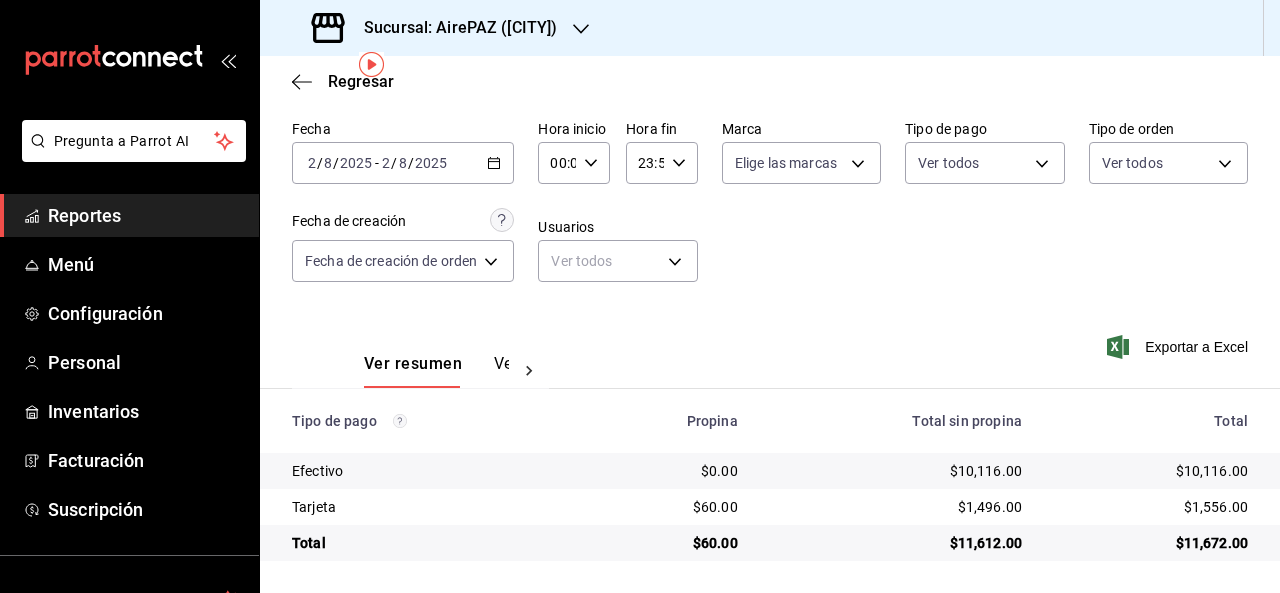 click on "Ver resumen Ver pagos Exportar a Excel" at bounding box center (770, 359) 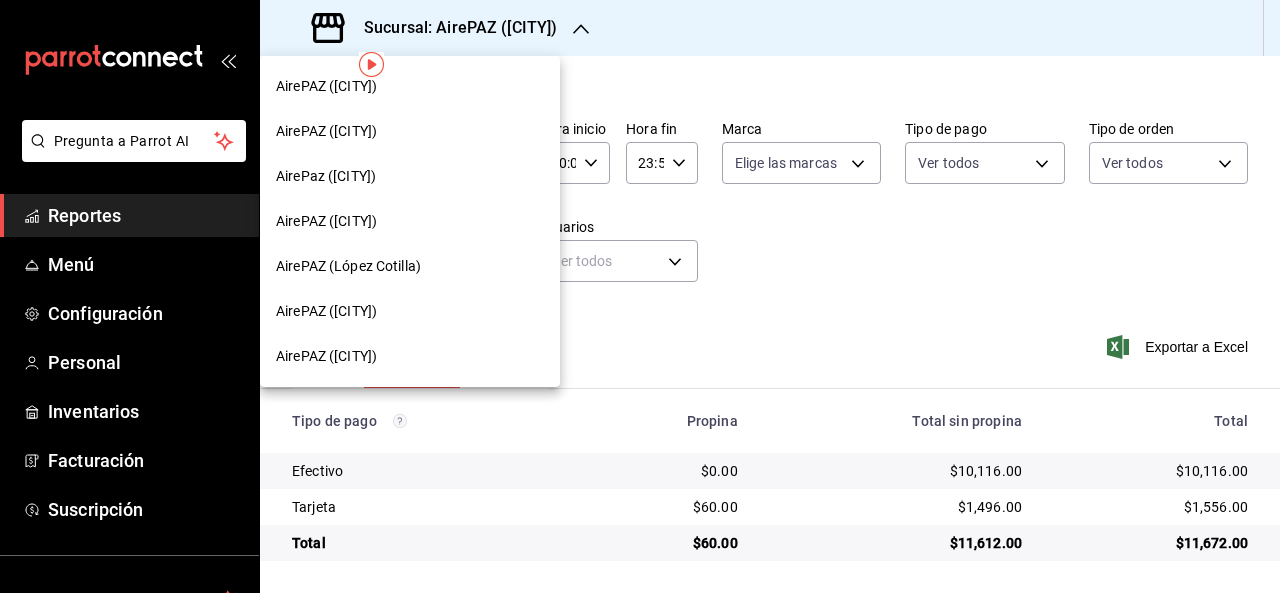 click on "AirePAZ (López Cotilla)" at bounding box center (410, 266) 